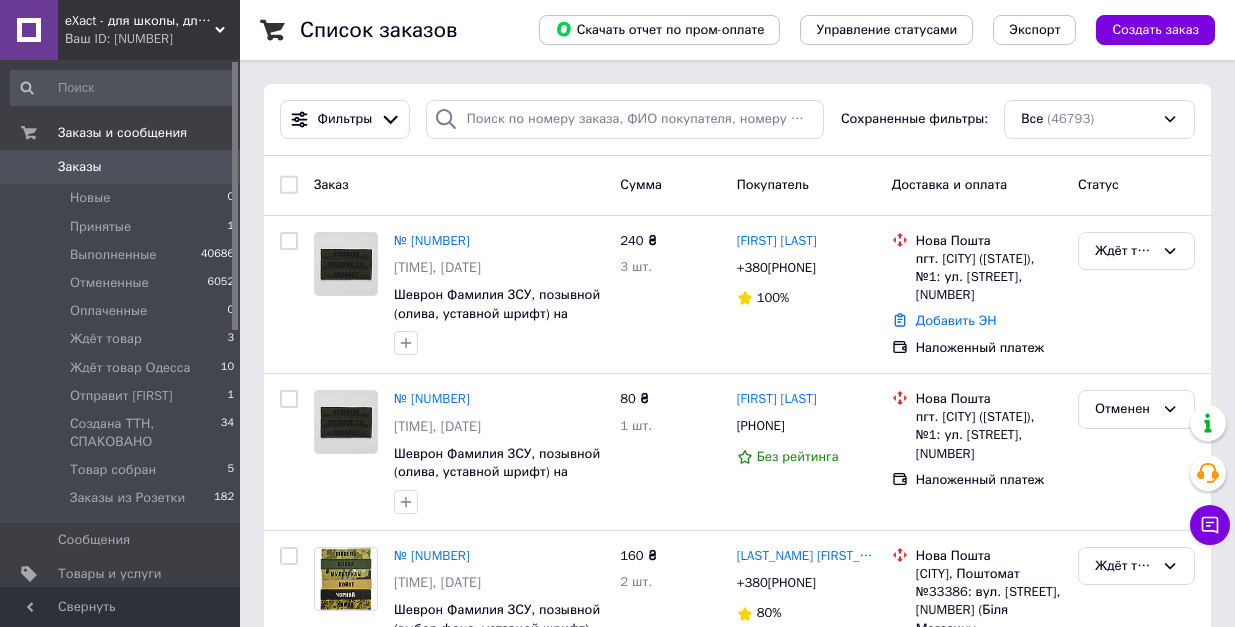 scroll, scrollTop: 0, scrollLeft: 0, axis: both 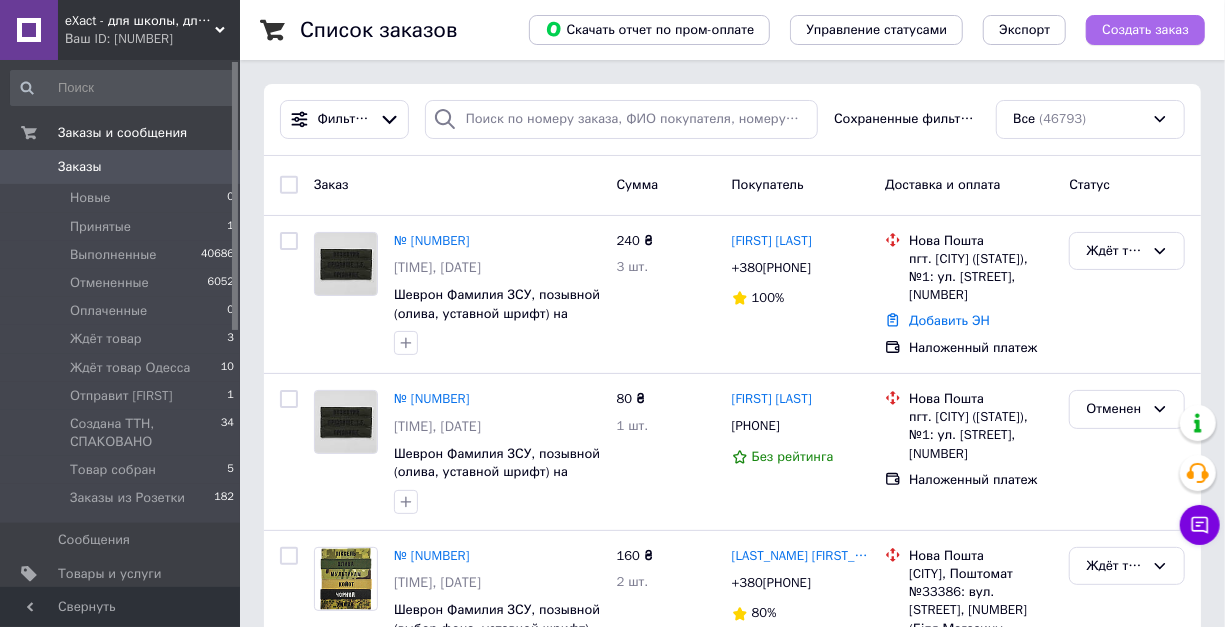 click on "Создать заказ" at bounding box center (1145, 30) 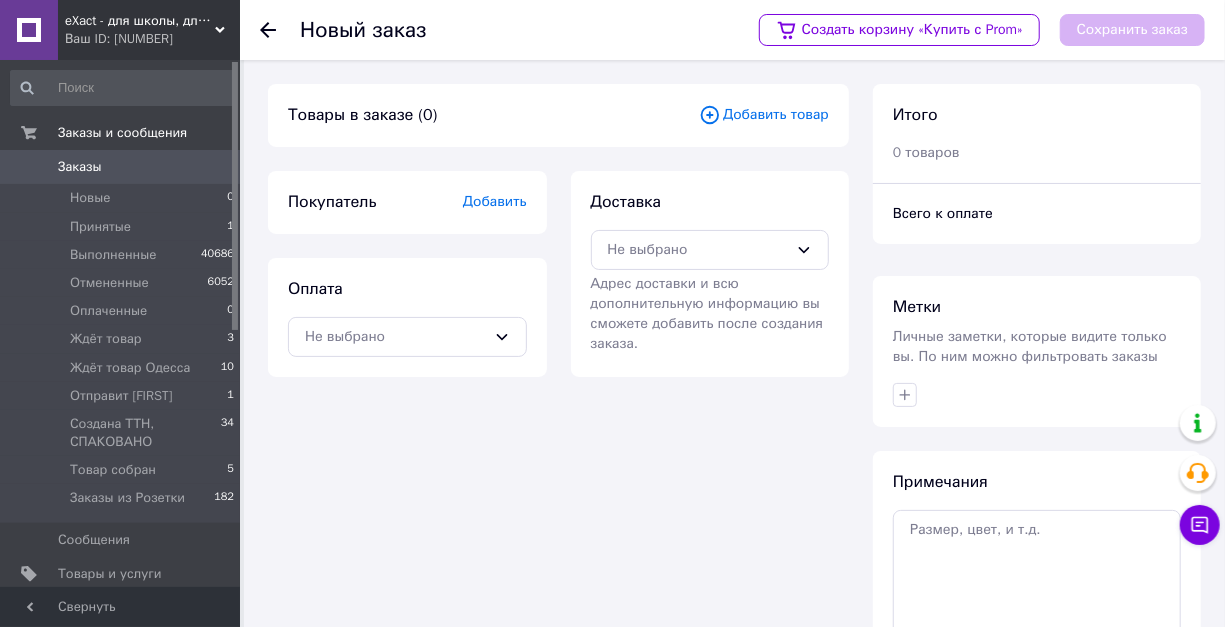 click on "Добавить товар" at bounding box center (764, 115) 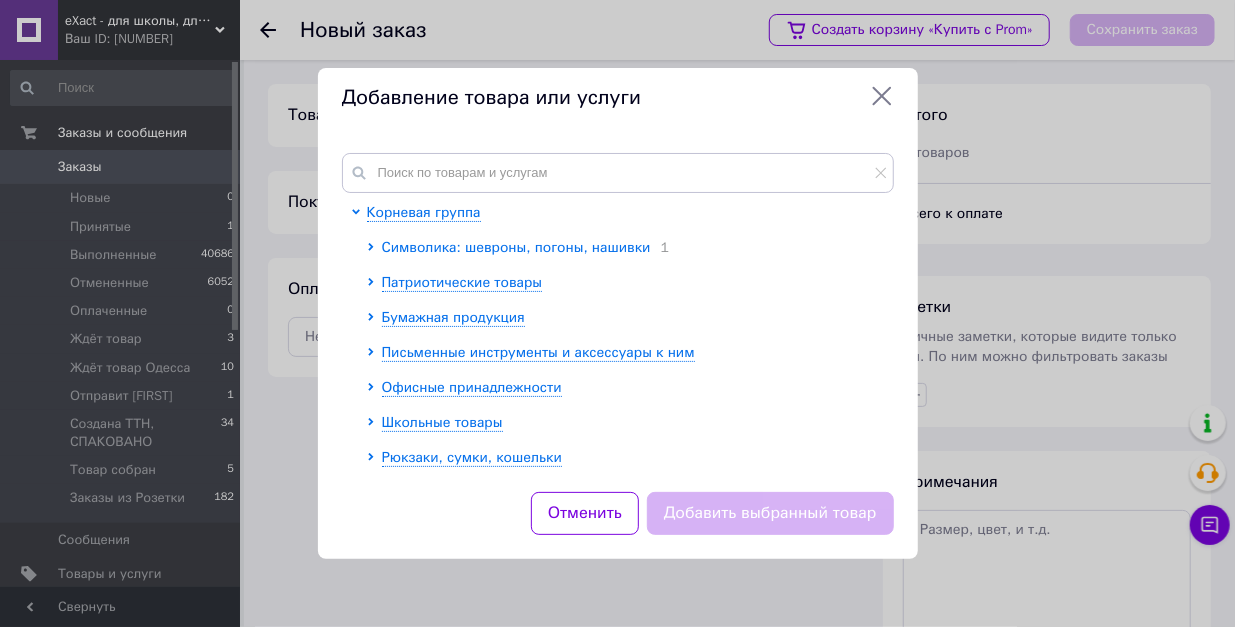 click on "Символика: шевроны, погоны, нашивки" at bounding box center [516, 247] 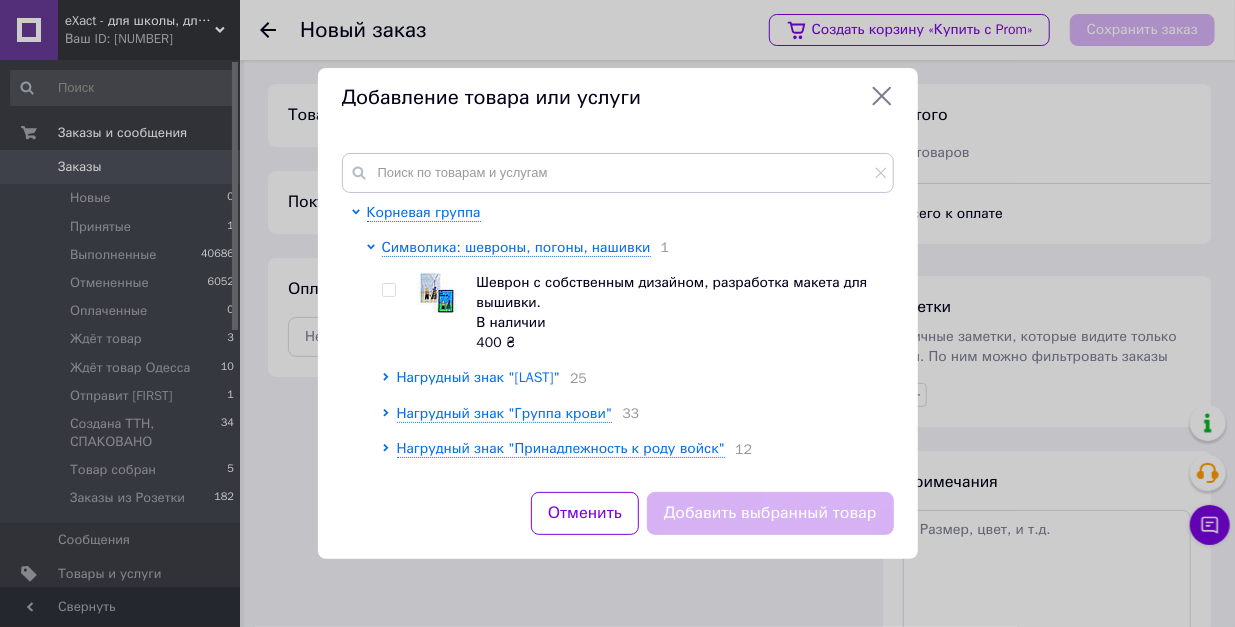 click on "Нагрудный знак "[LAST]"" at bounding box center [479, 377] 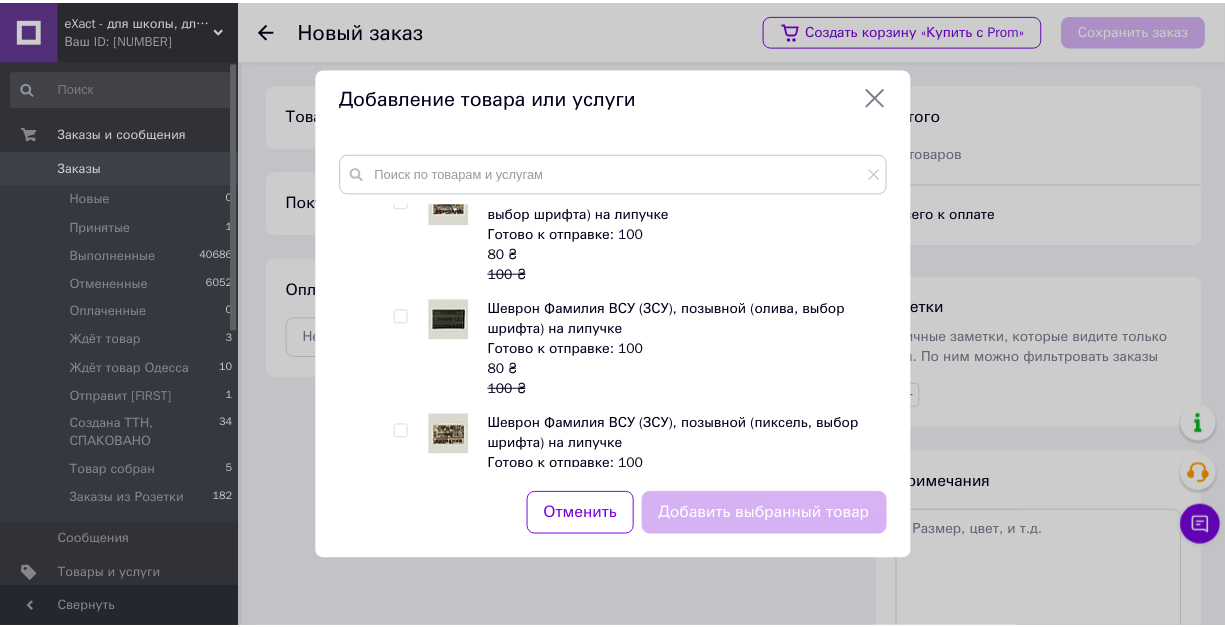 scroll, scrollTop: 466, scrollLeft: 0, axis: vertical 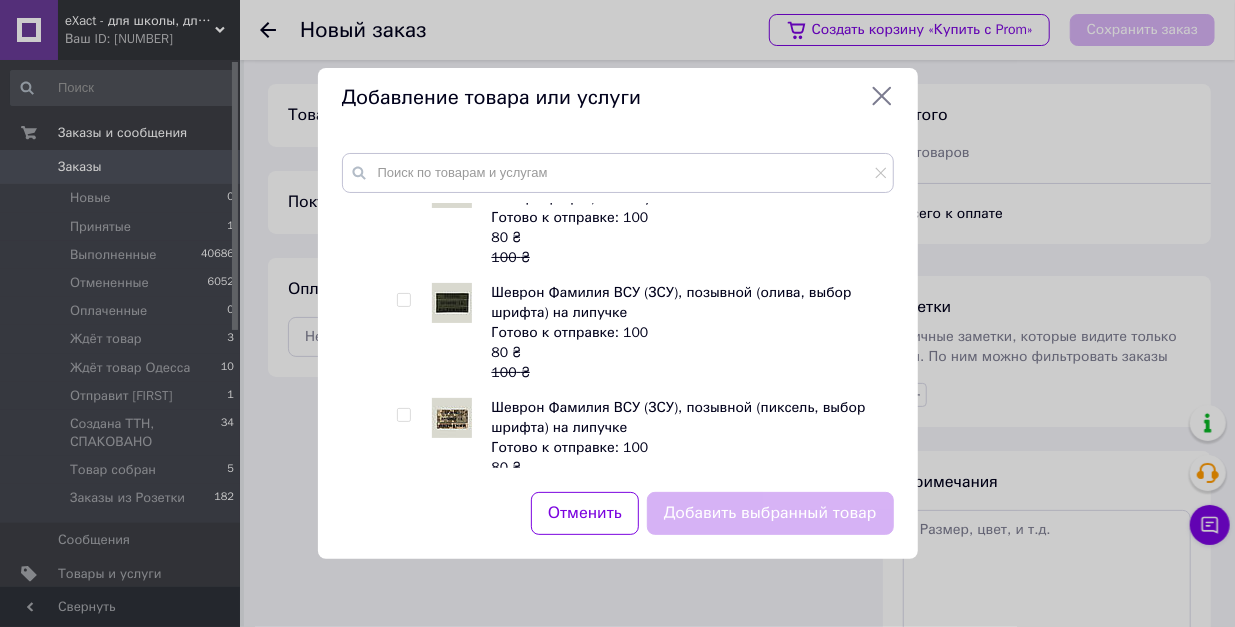 click at bounding box center (403, 185) 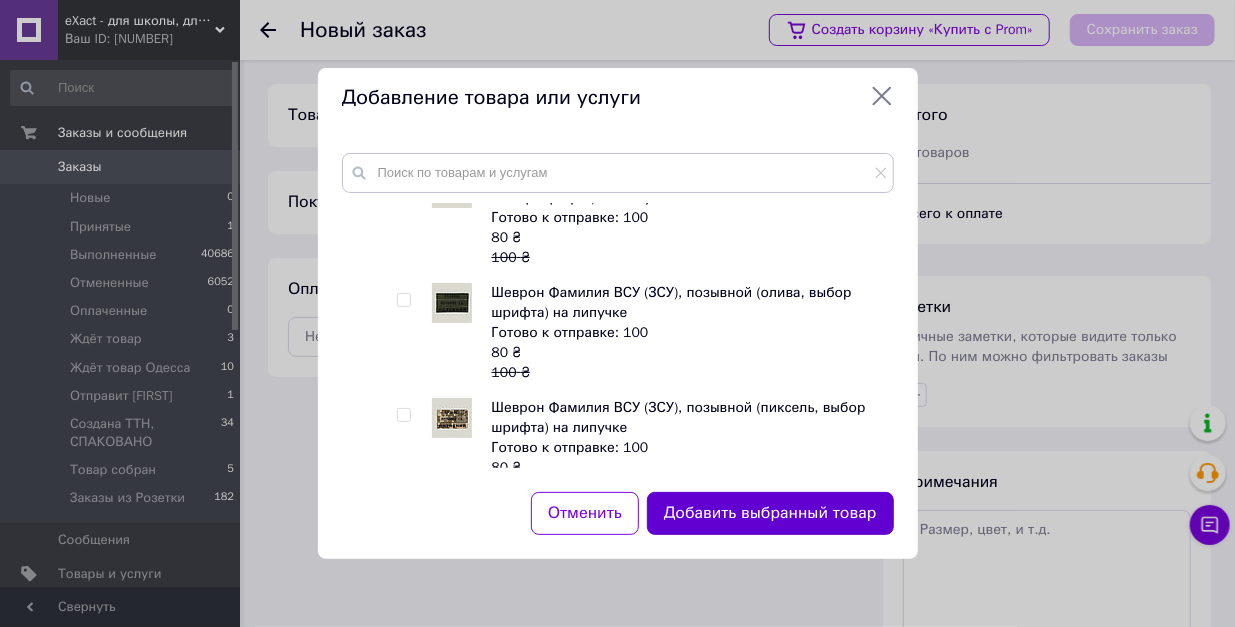 click on "Добавить выбранный товар" at bounding box center [770, 513] 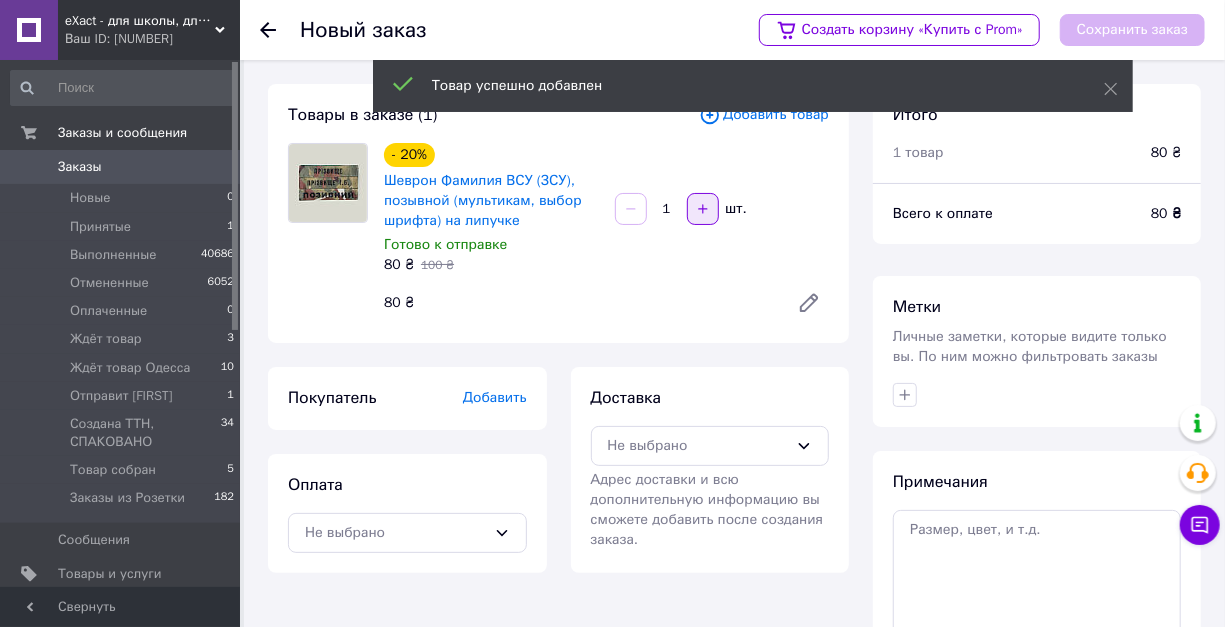 click 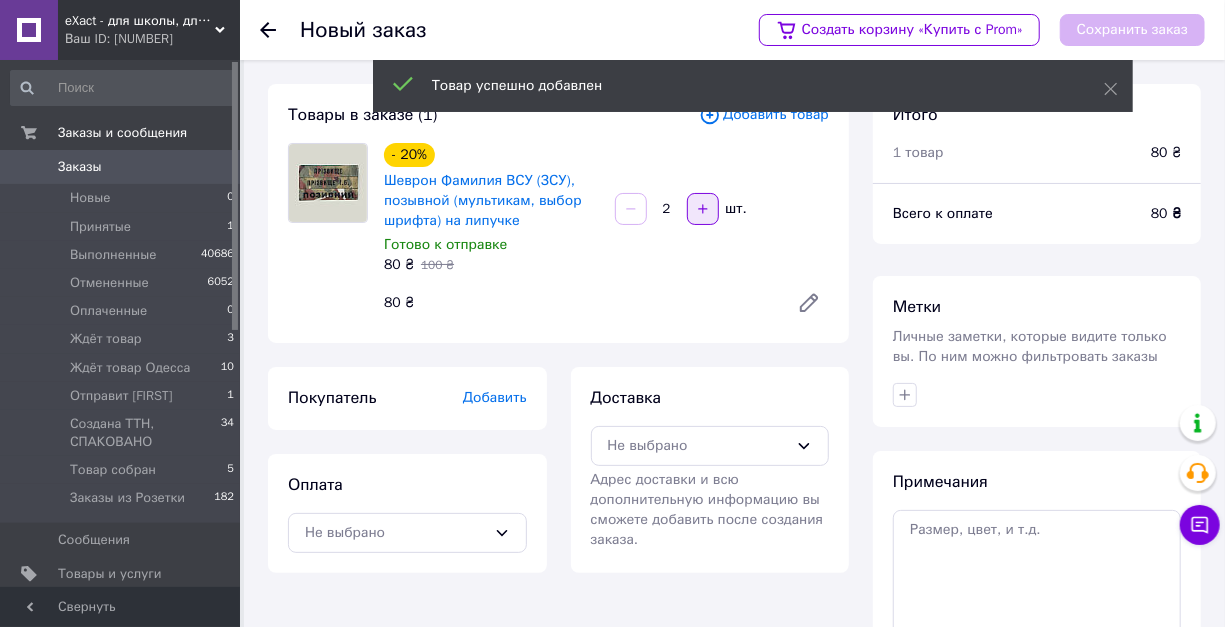 click 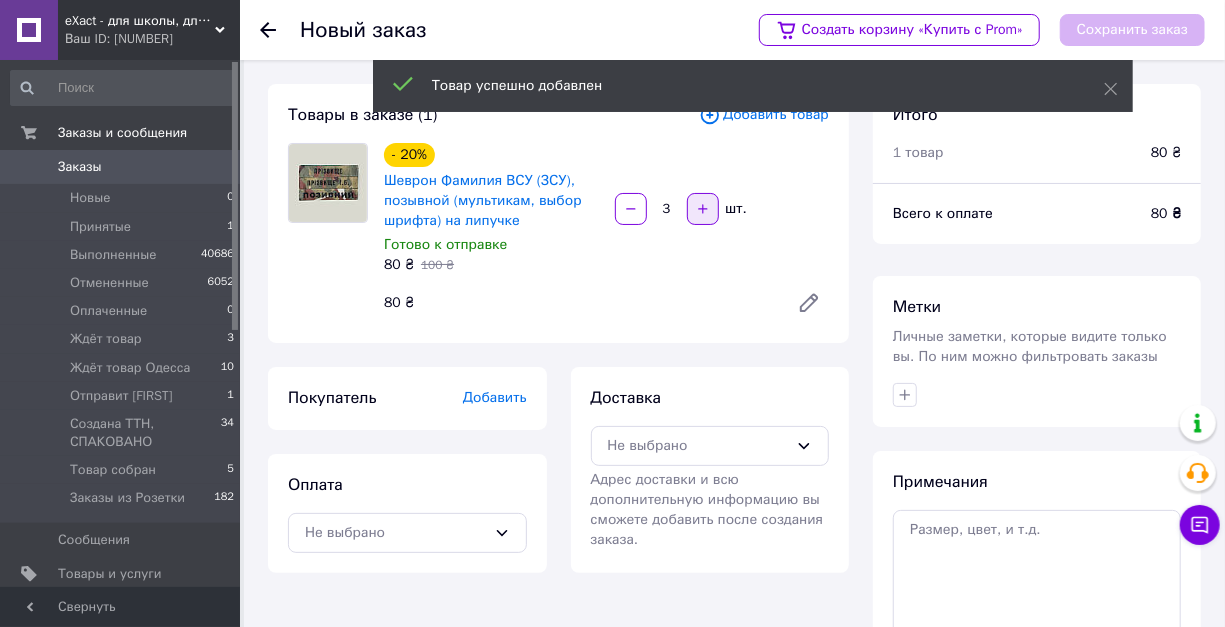 click 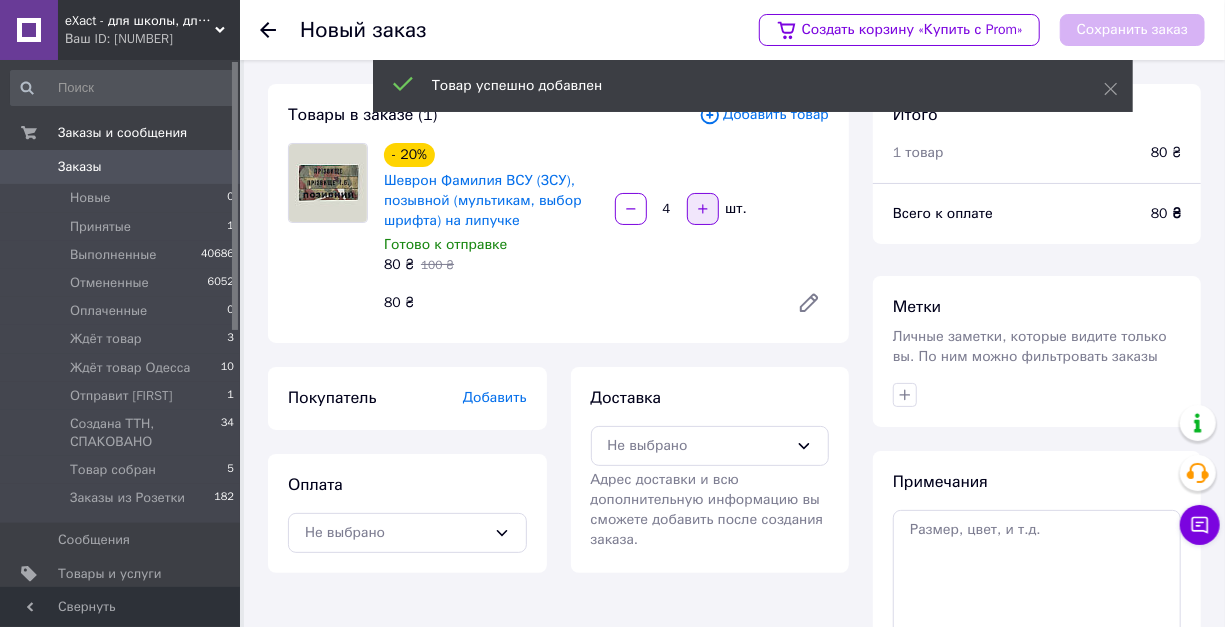 click 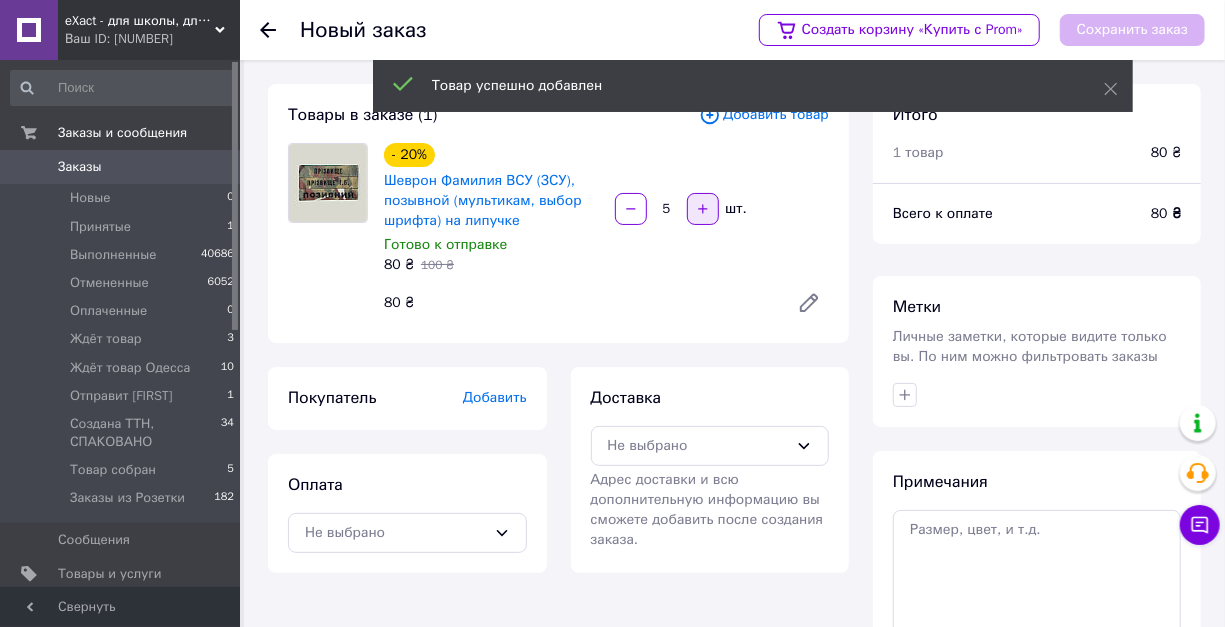 click 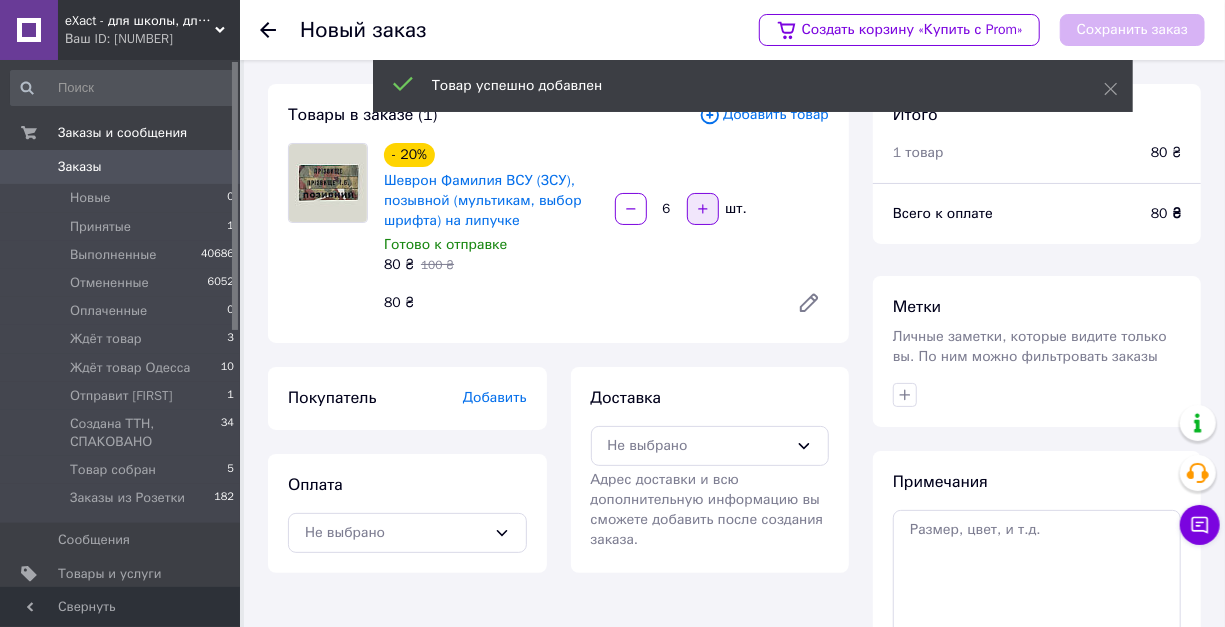 click 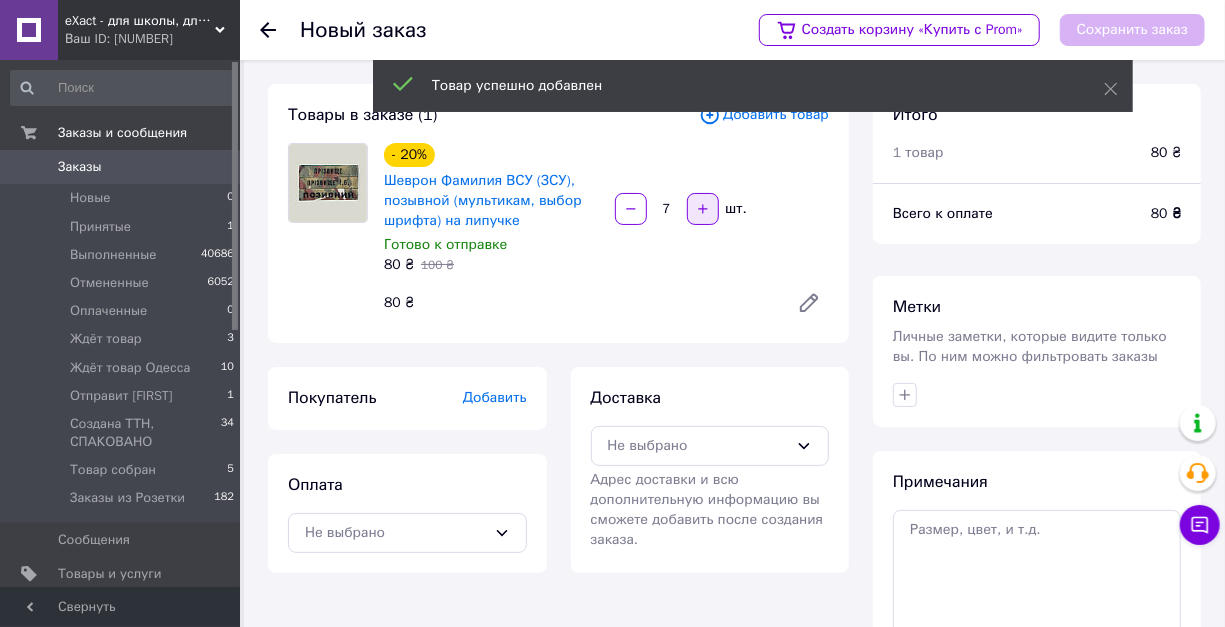 click 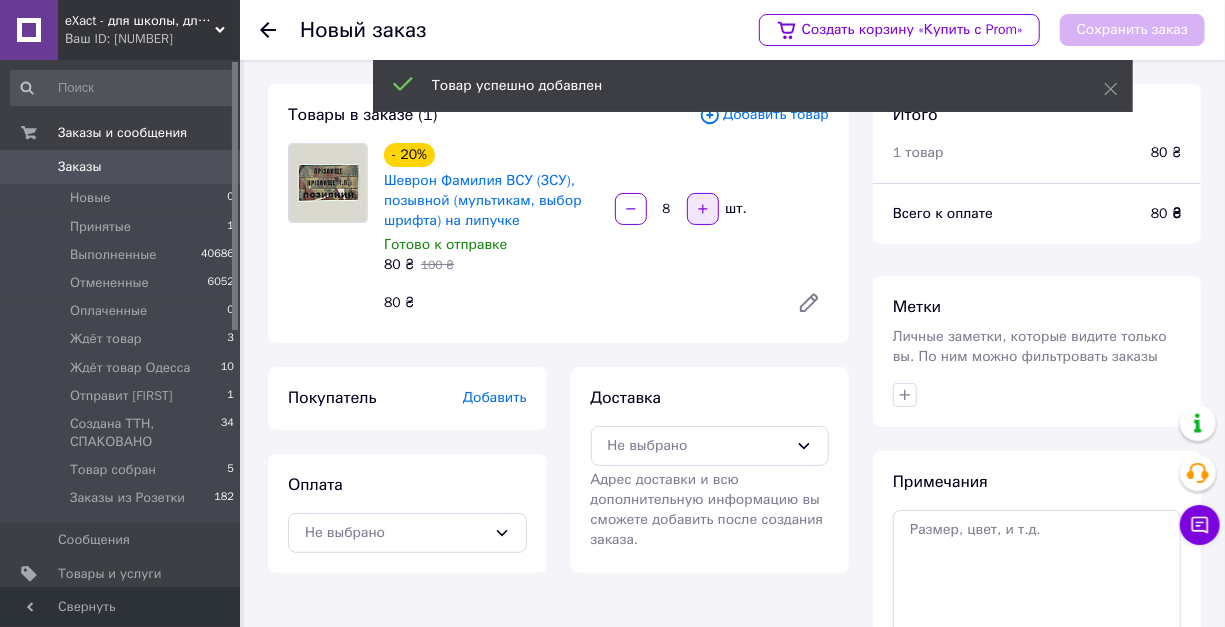 click 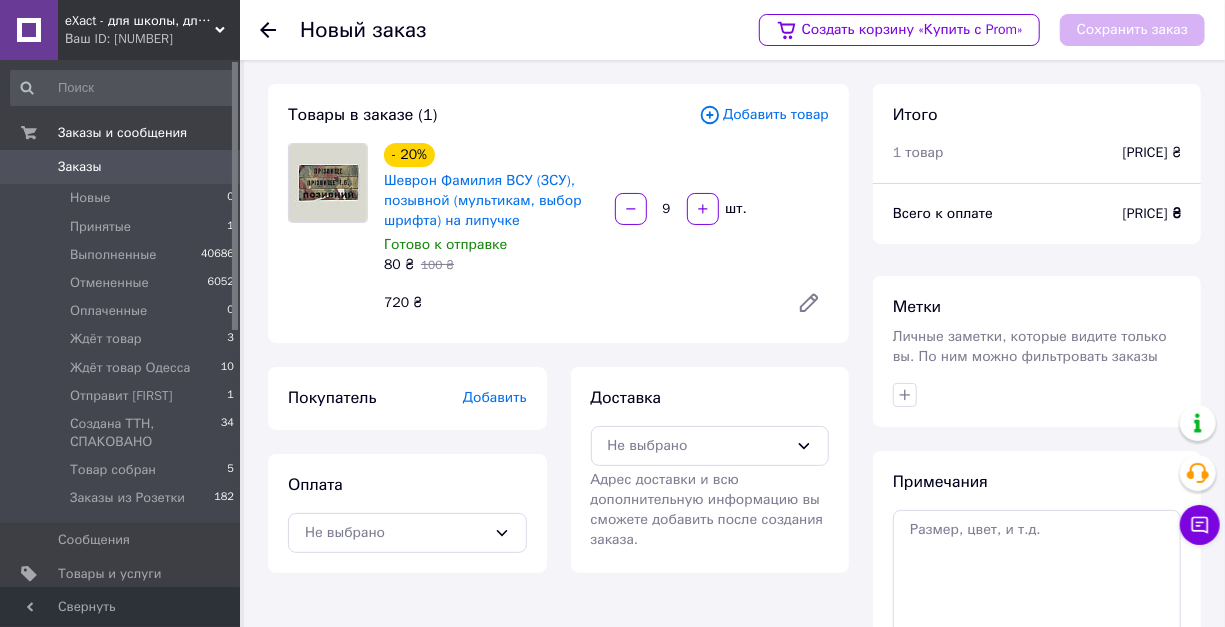 click on "Добавить" at bounding box center (495, 397) 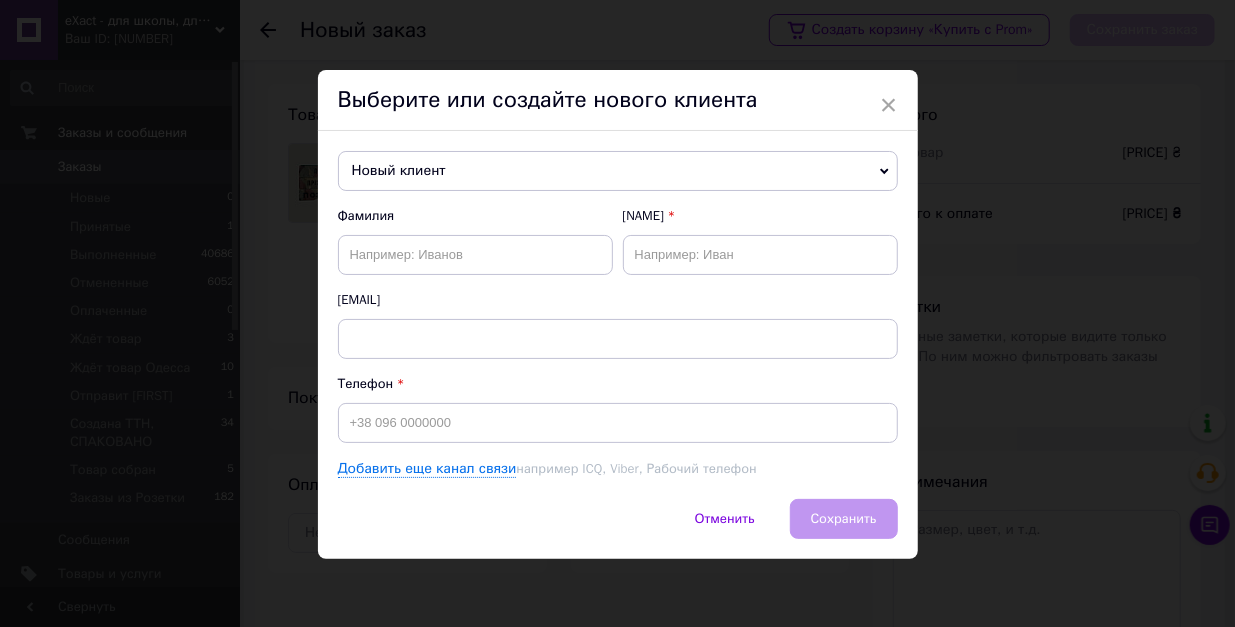 click on "Новый клиент" at bounding box center [618, 171] 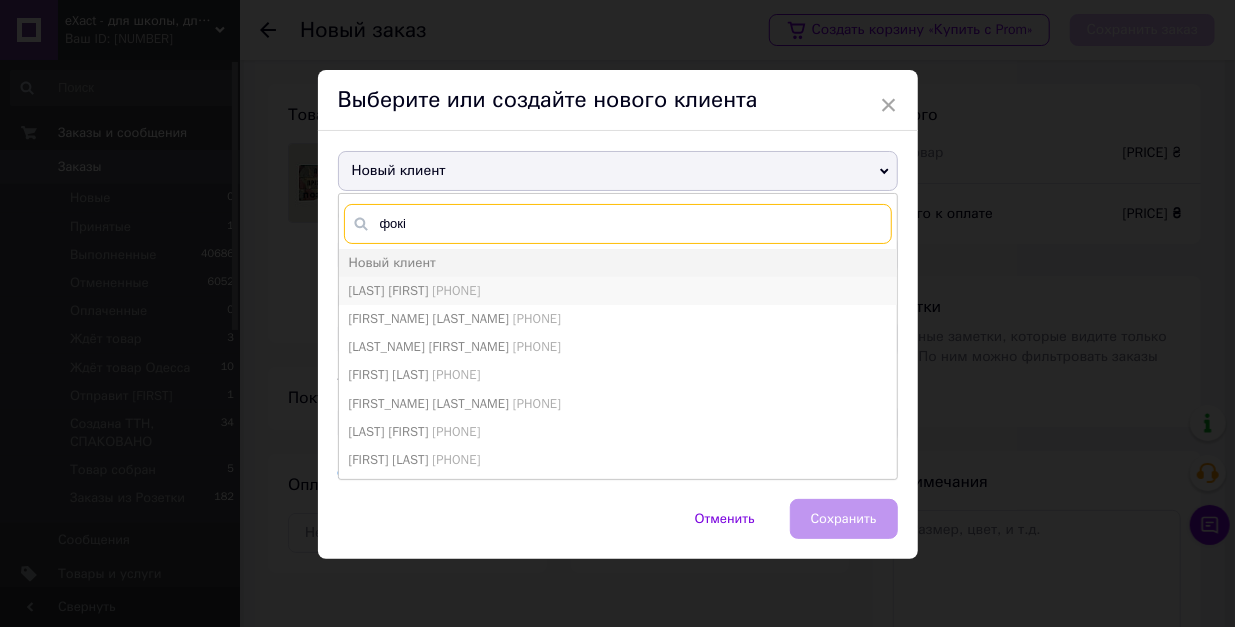 type on "фокі" 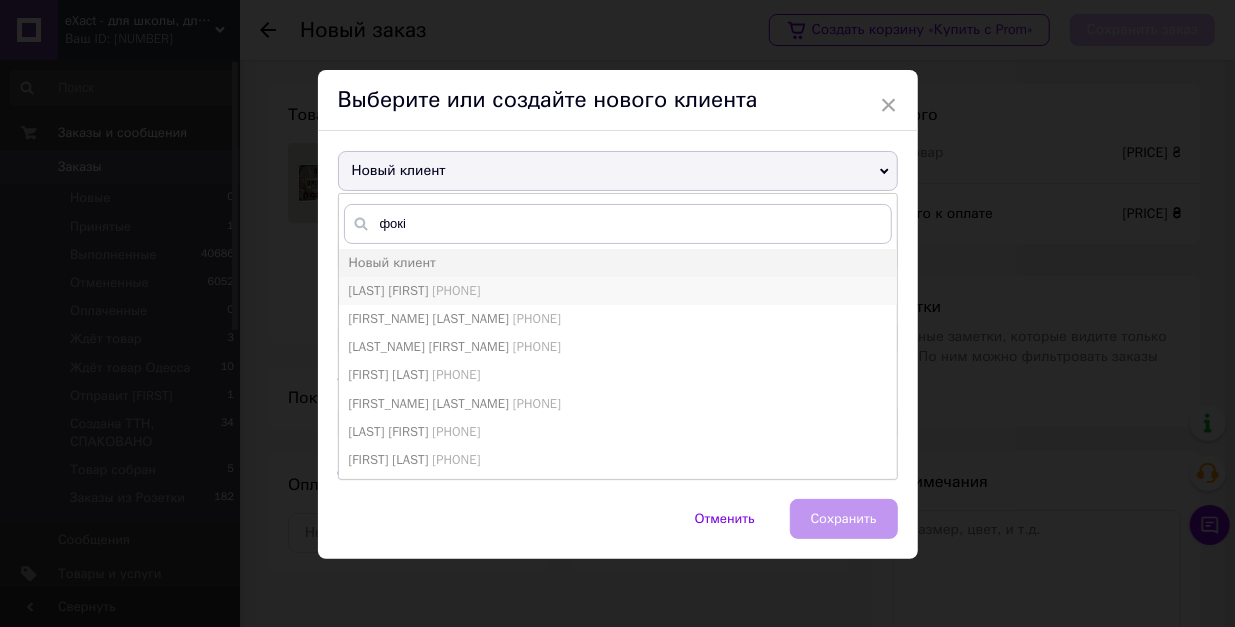click on "[PHONE]" at bounding box center [456, 290] 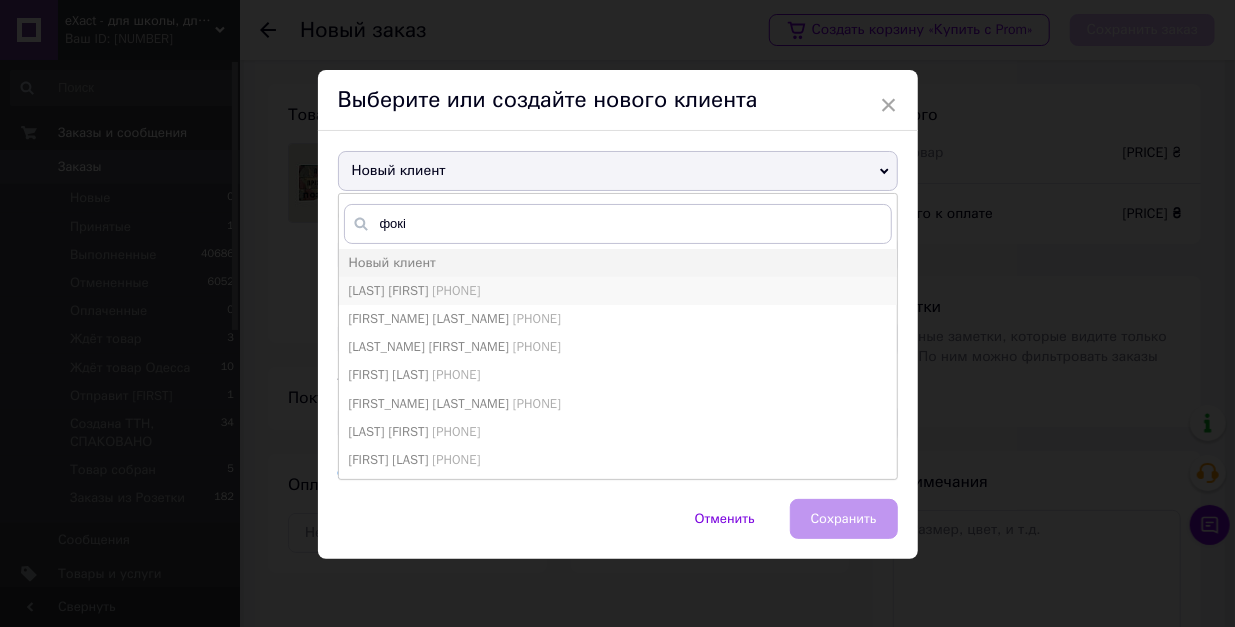 type on "[LAST] [FIRST]" 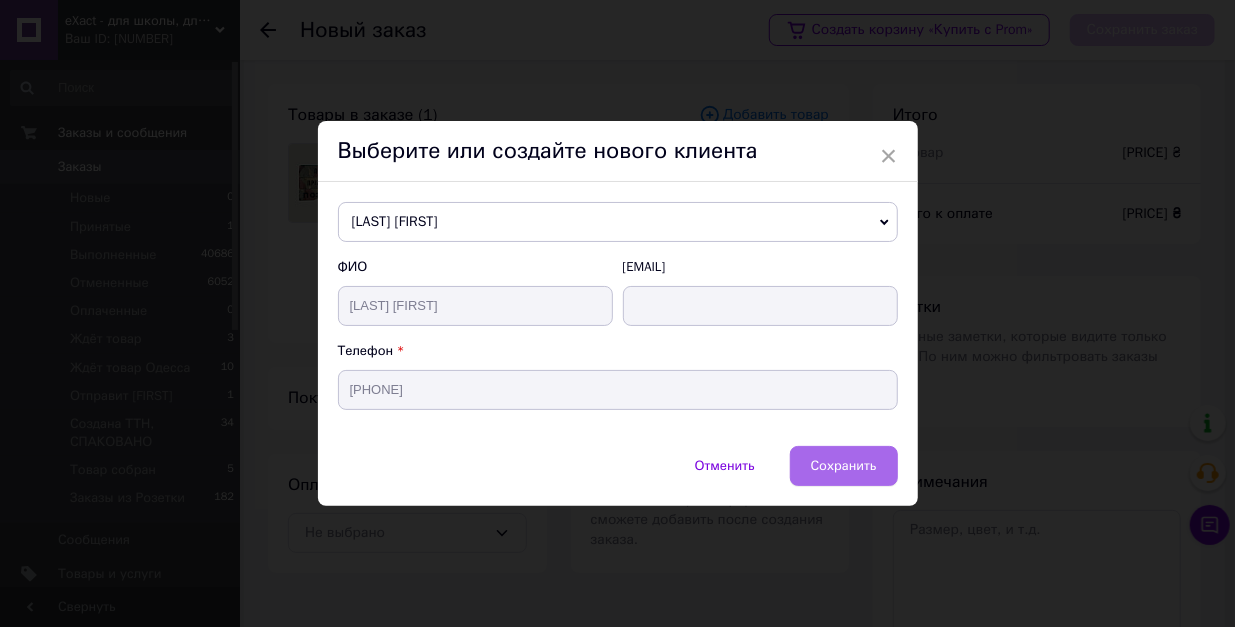 click on "Сохранить" at bounding box center [844, 465] 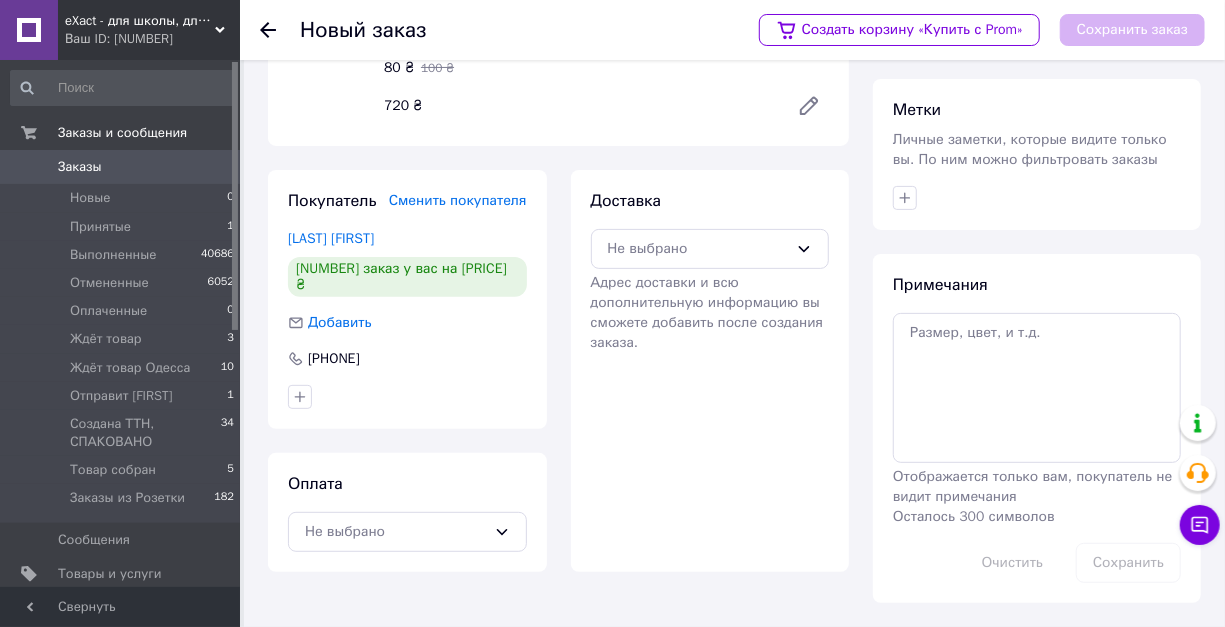 scroll, scrollTop: 310, scrollLeft: 0, axis: vertical 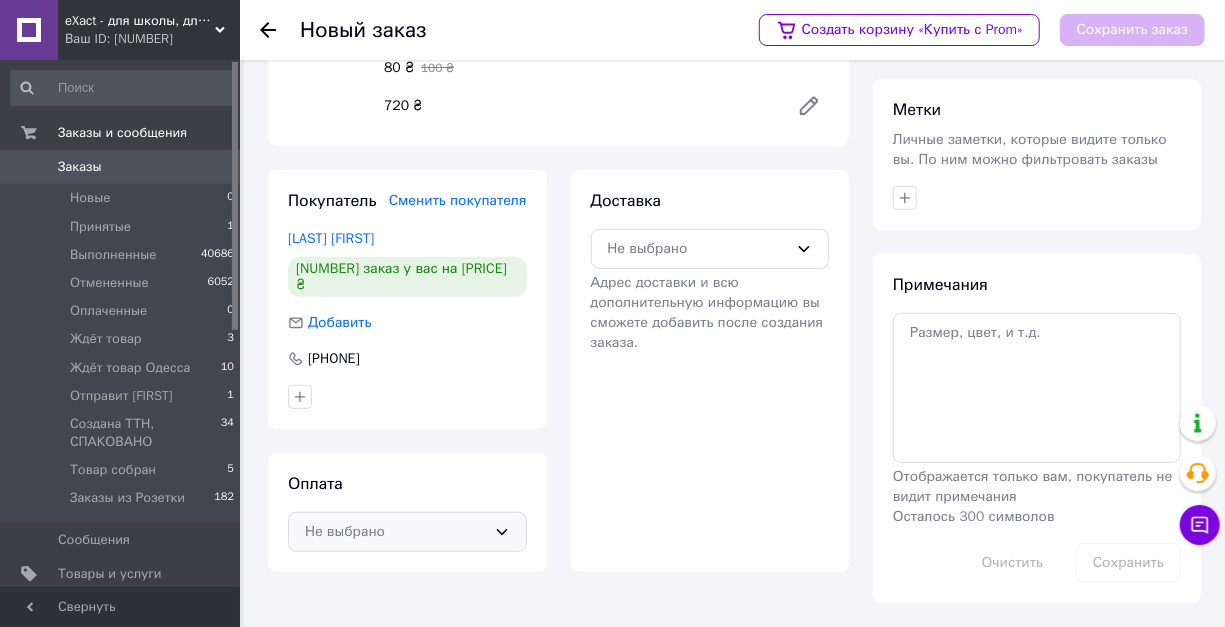 click on "Не выбрано" at bounding box center [395, 532] 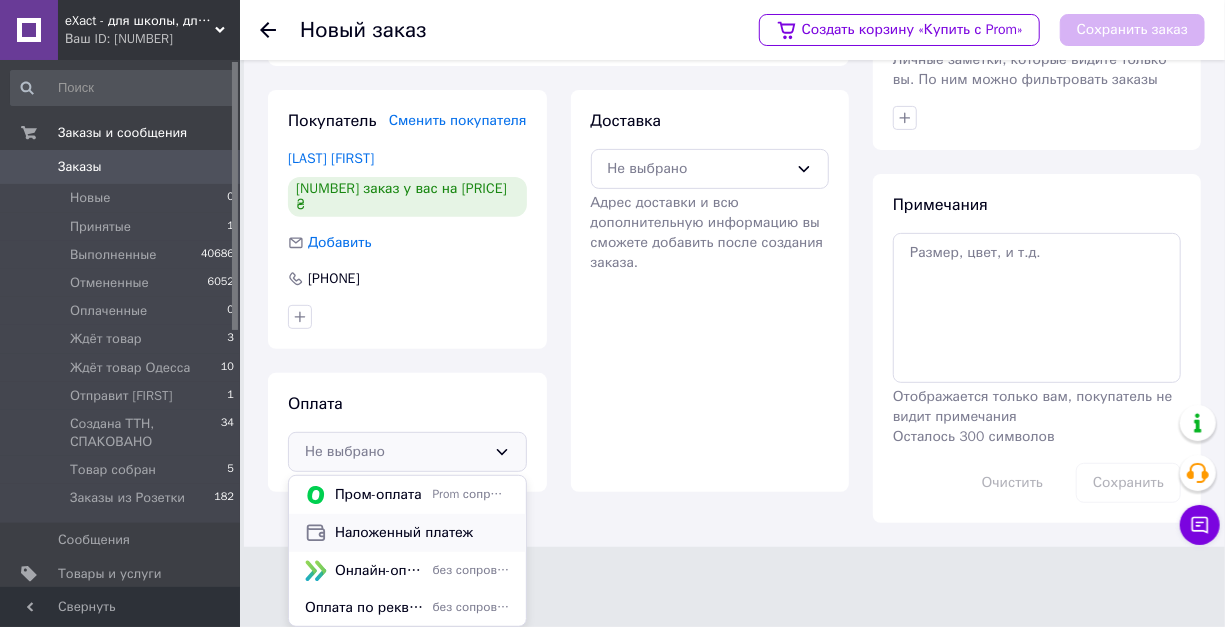 click on "Наложенный платеж" at bounding box center (422, 533) 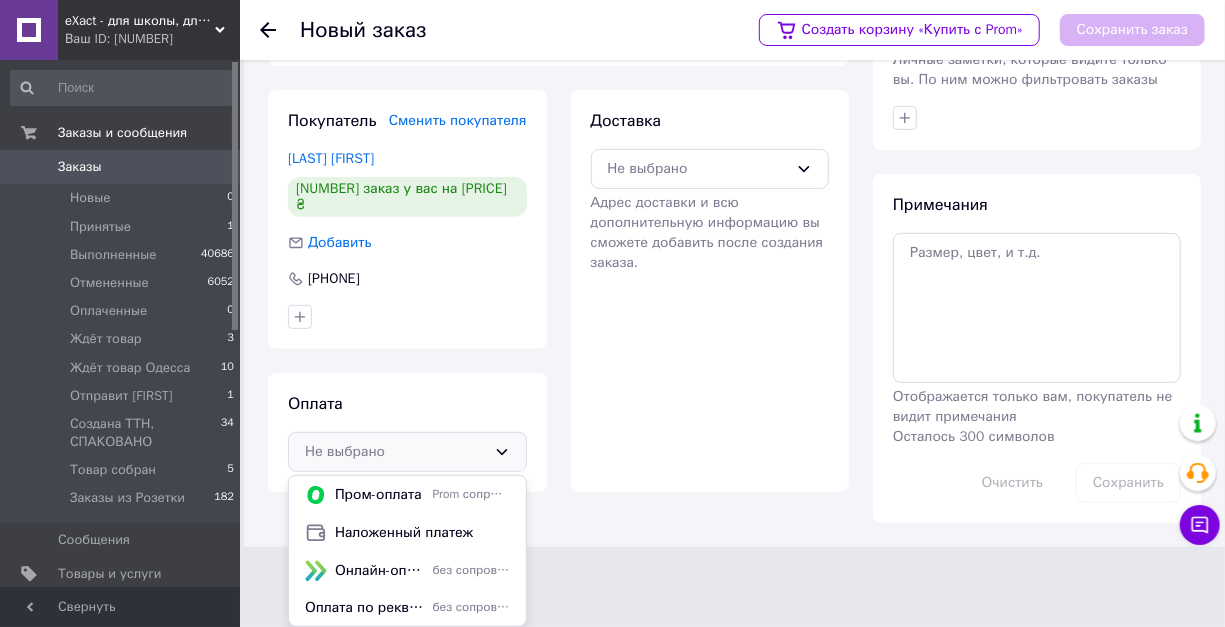 scroll, scrollTop: 310, scrollLeft: 0, axis: vertical 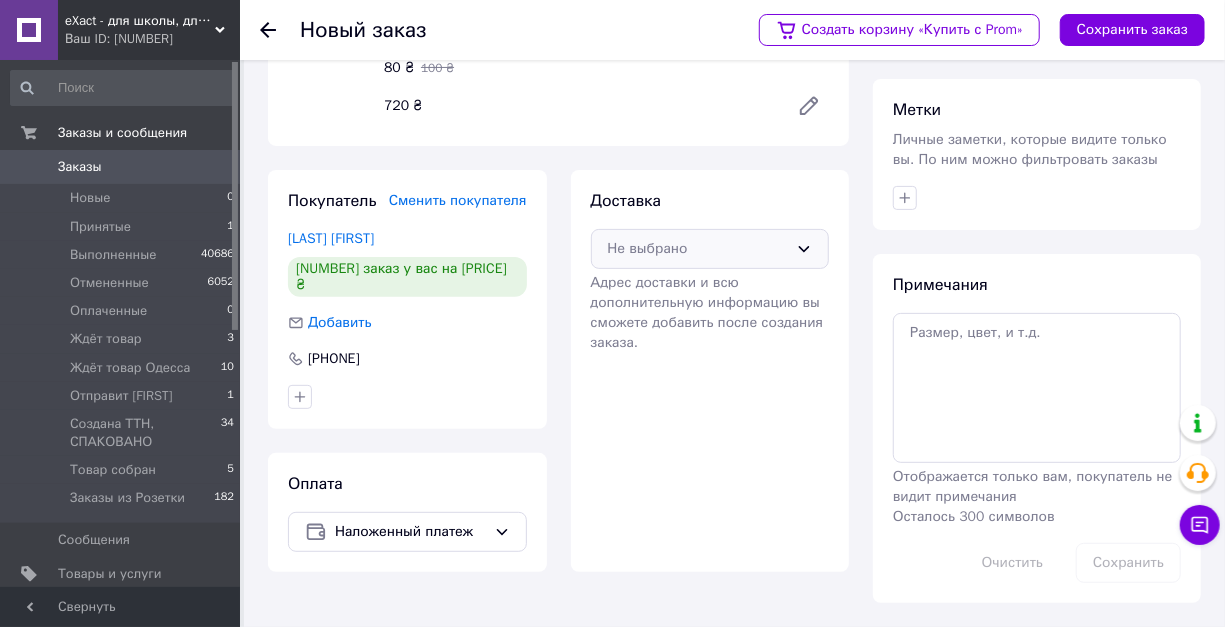 click on "Не выбрано" at bounding box center [698, 249] 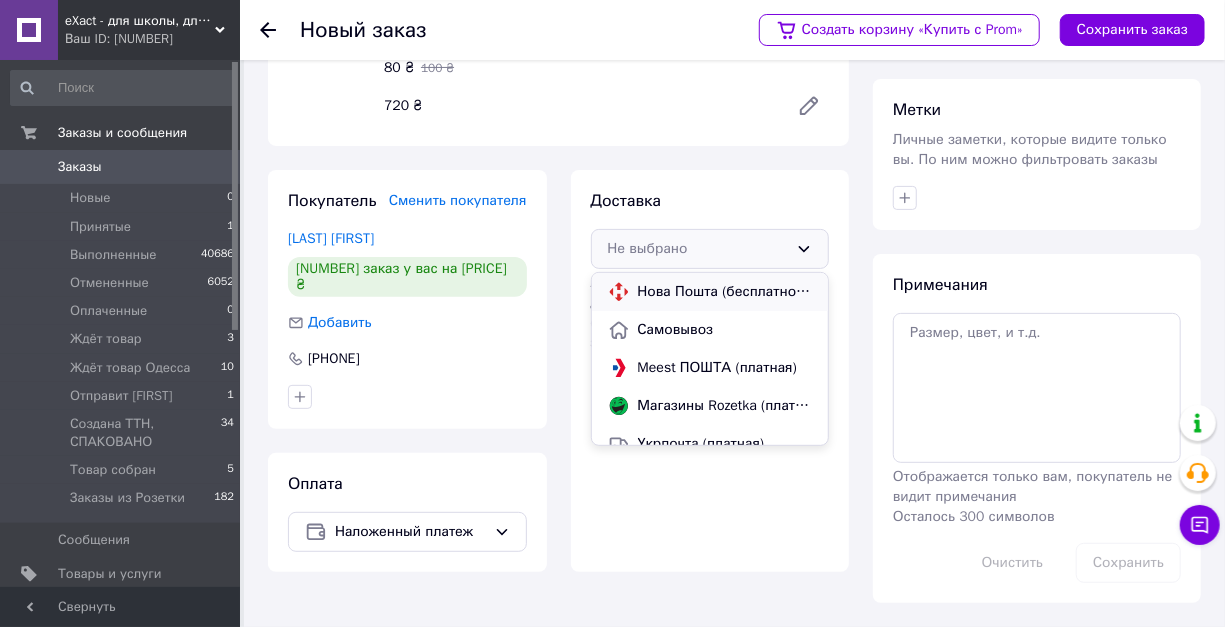 click on "Нова Пошта (бесплатно от [PRICE] ₴)" at bounding box center (725, 292) 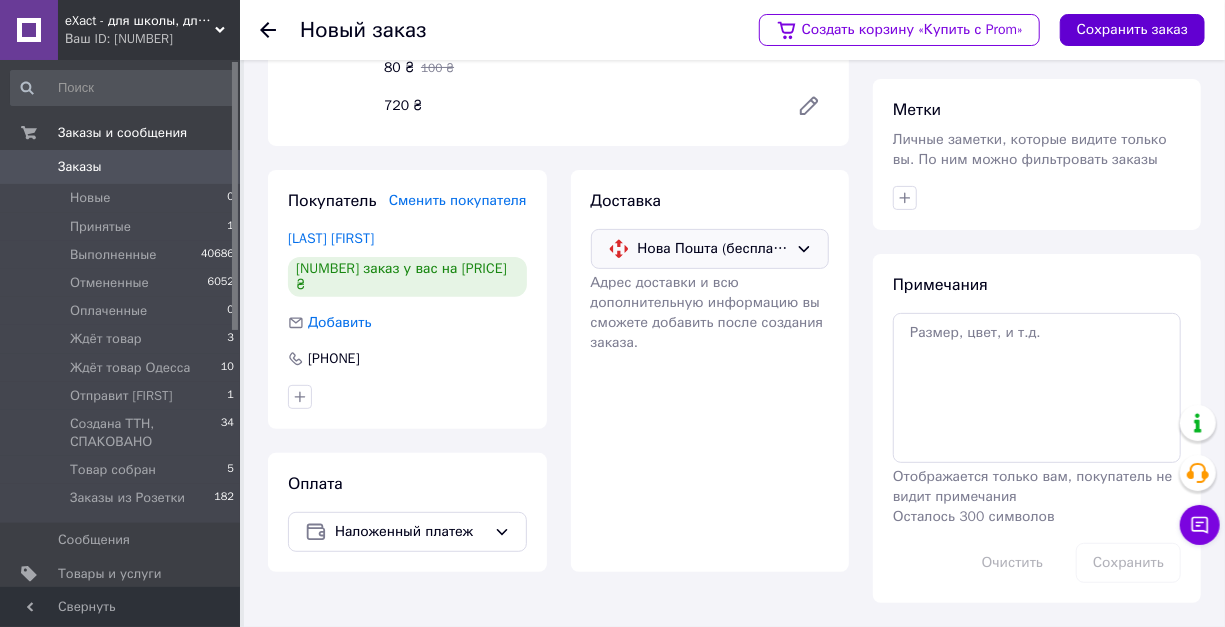 click on "Сохранить заказ" at bounding box center (1132, 30) 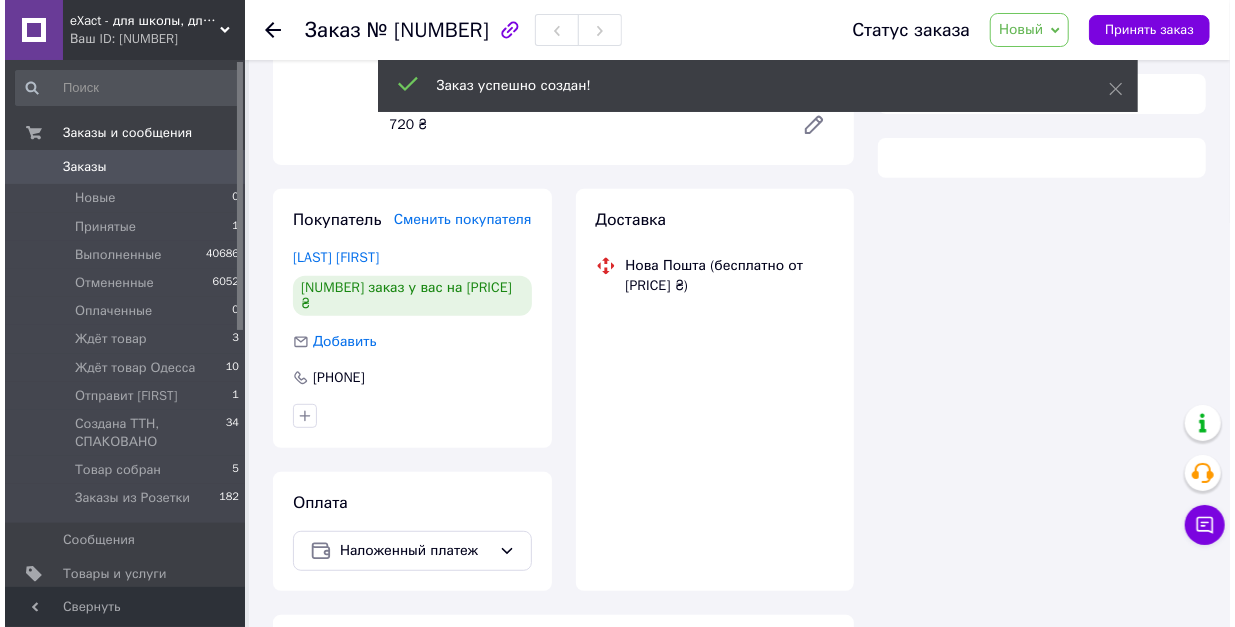 scroll, scrollTop: 310, scrollLeft: 0, axis: vertical 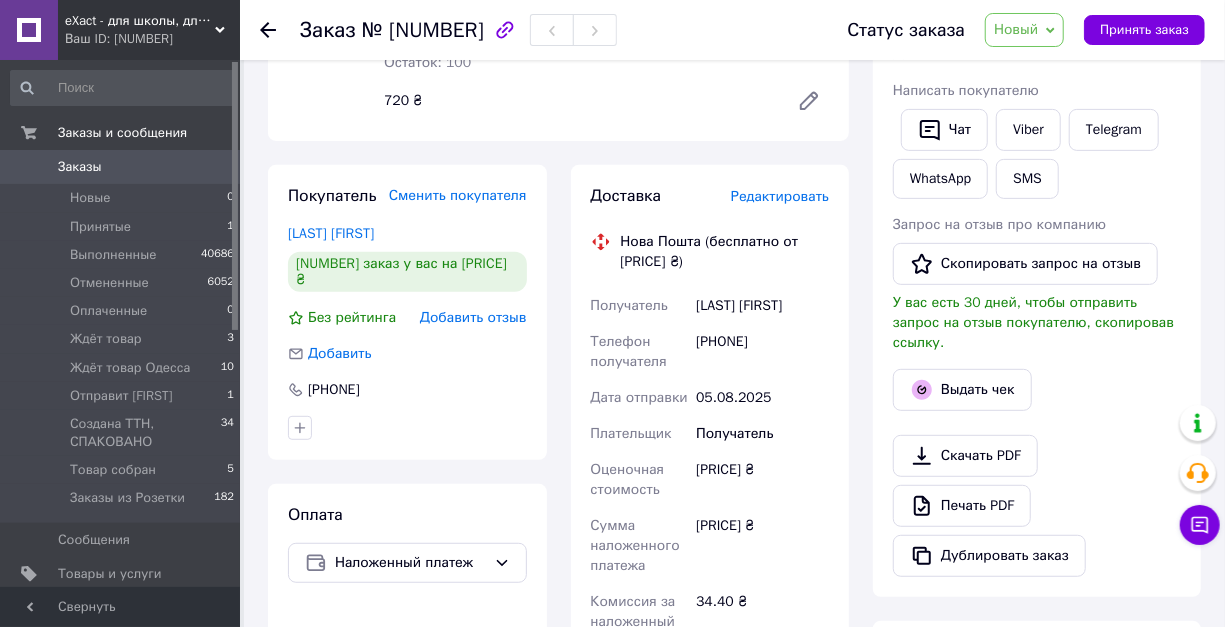 click on "Редактировать" at bounding box center [780, 196] 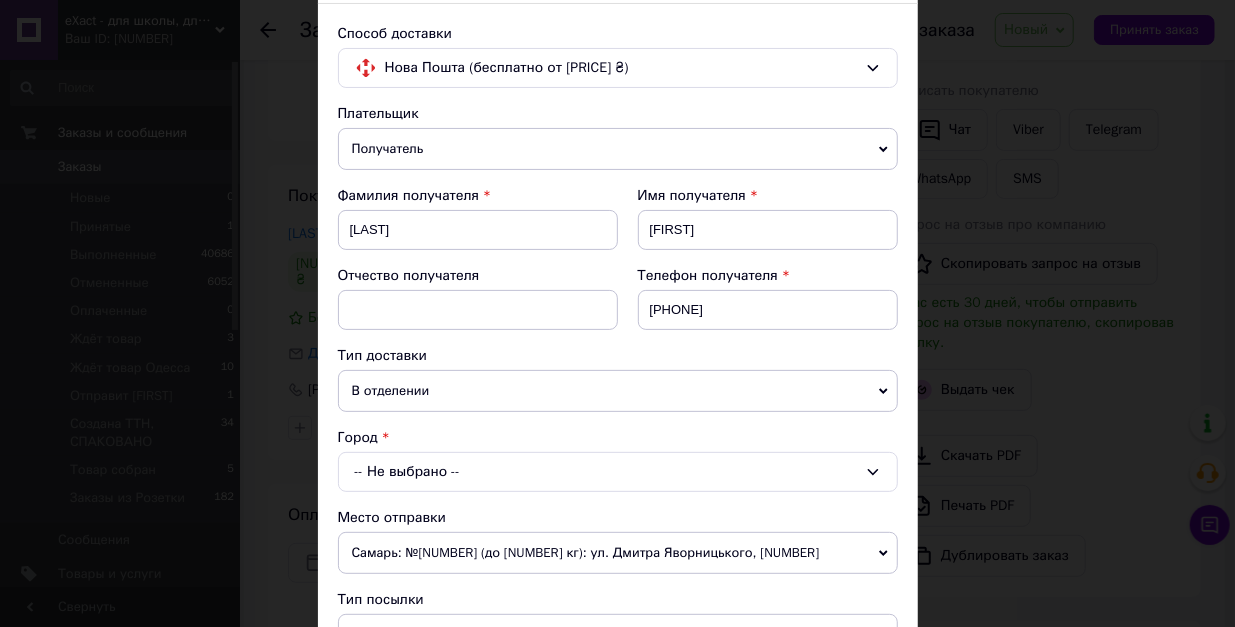 scroll, scrollTop: 133, scrollLeft: 0, axis: vertical 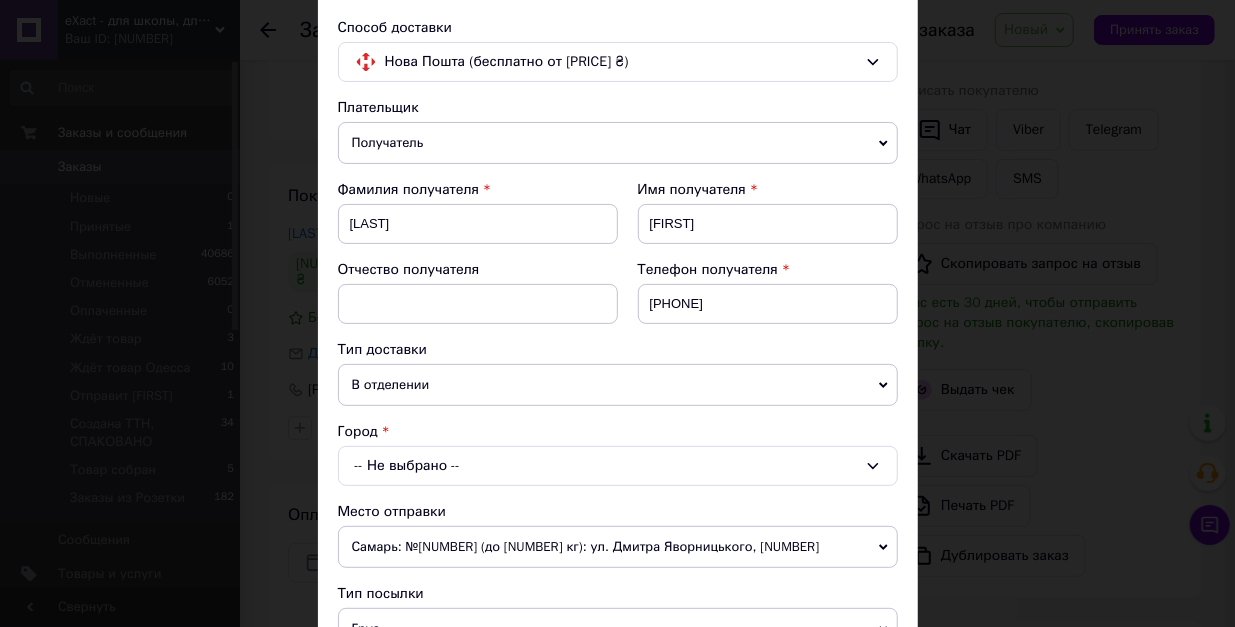 click on "-- Не выбрано --" at bounding box center (618, 466) 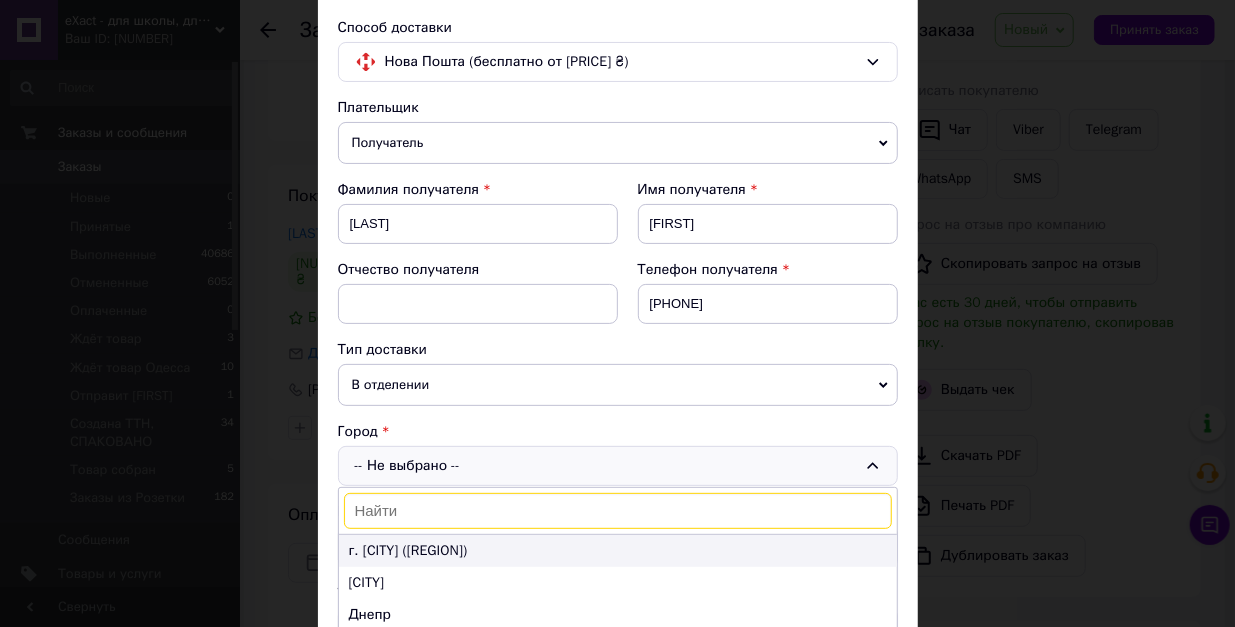 click on "г. [CITY] ([REGION])" at bounding box center [618, 551] 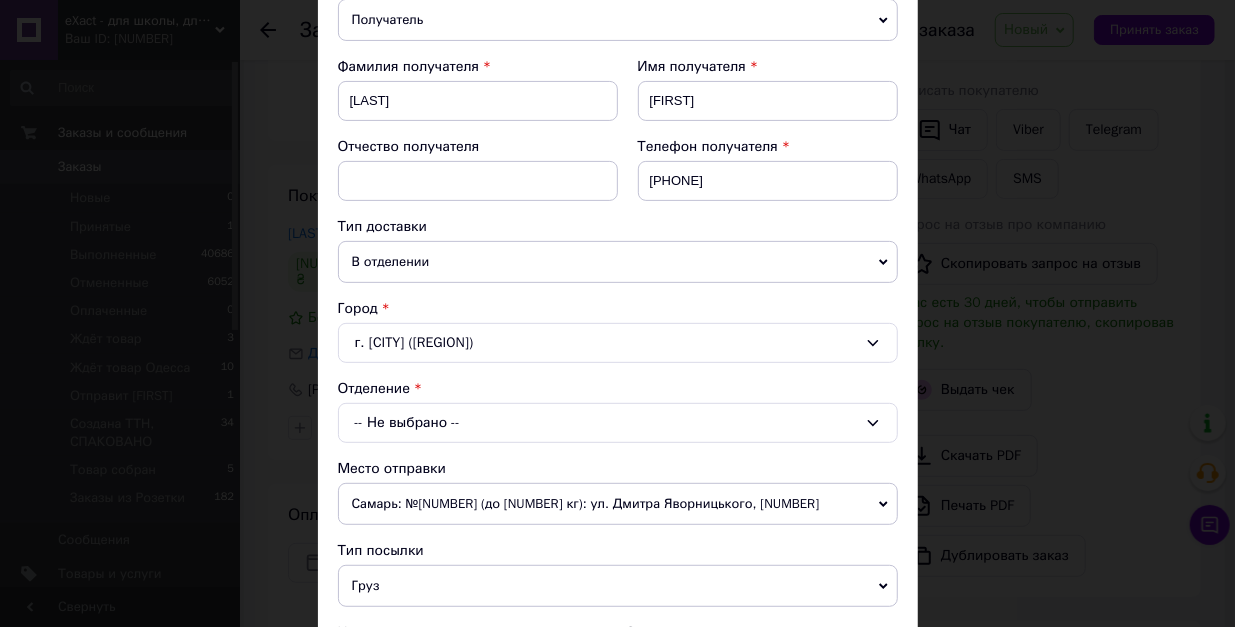 scroll, scrollTop: 266, scrollLeft: 0, axis: vertical 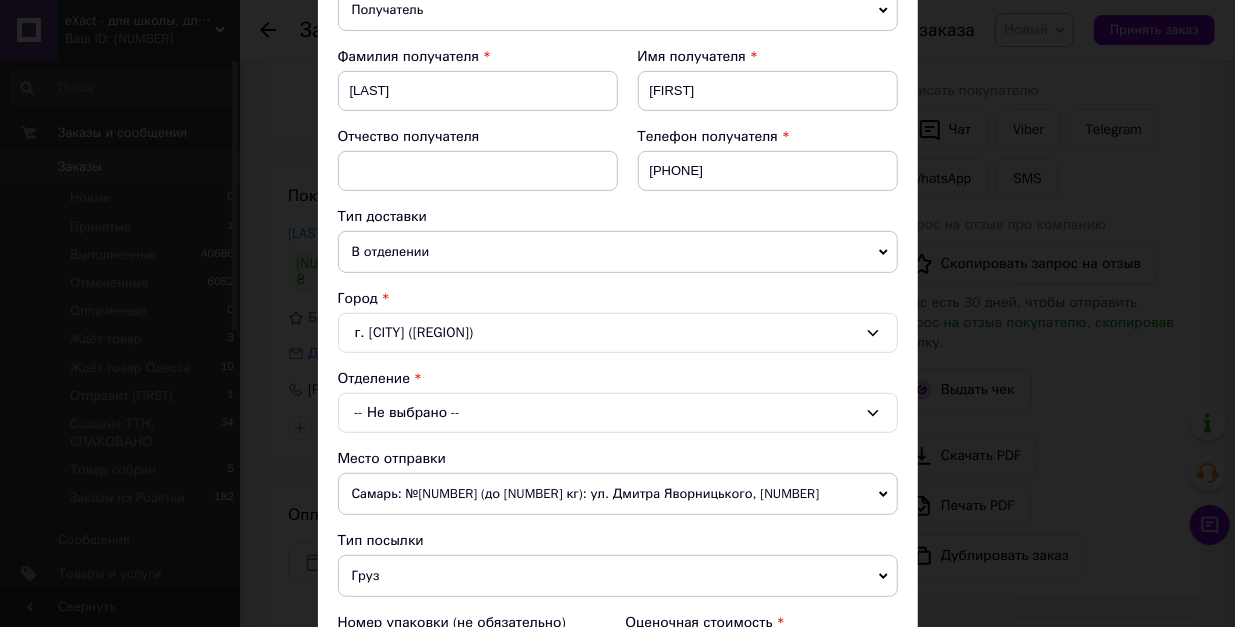 click on "-- Не выбрано --" at bounding box center (618, 413) 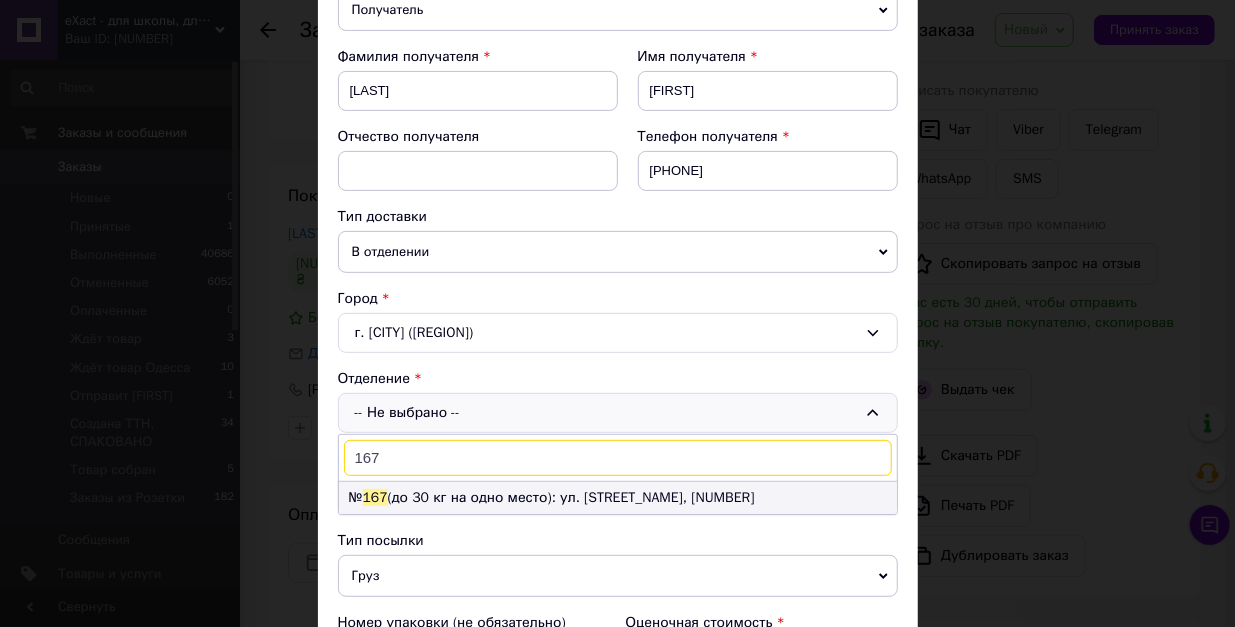 type on "167" 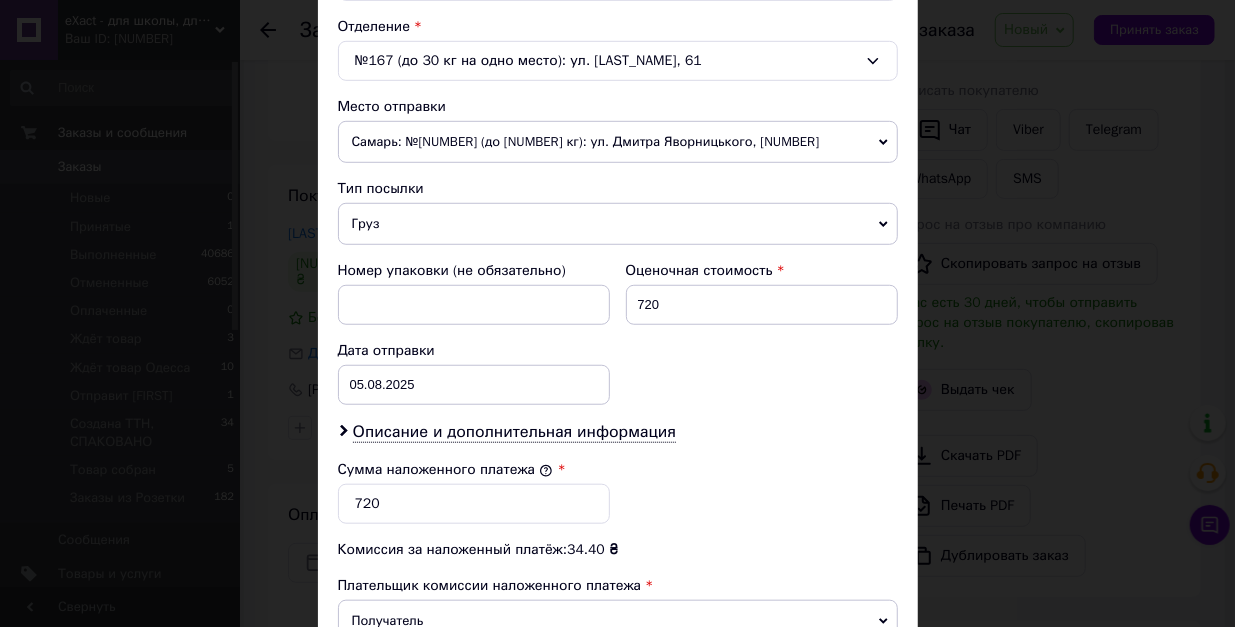 scroll, scrollTop: 666, scrollLeft: 0, axis: vertical 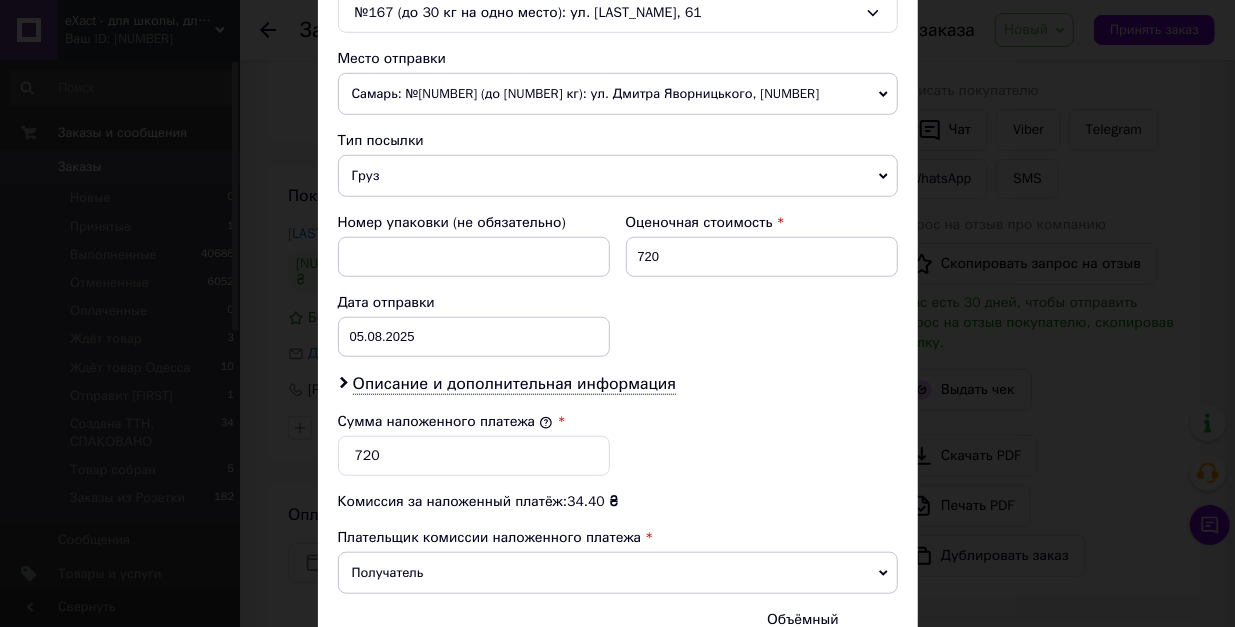 click on "Самарь: №[NUMBER] (до [NUMBER] кг): ул. Дмитра Яворницького, [NUMBER]" at bounding box center (618, 94) 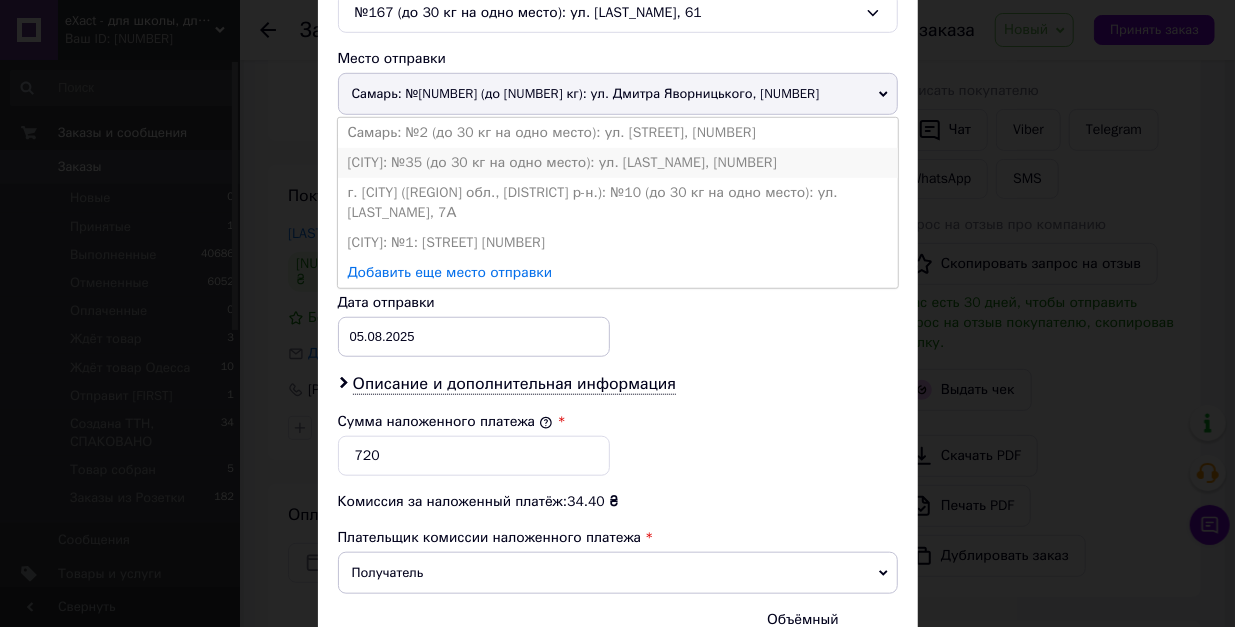 click on "[CITY]: №35 (до 30 кг на одно место): ул. [LAST_NAME], [NUMBER]" at bounding box center (618, 163) 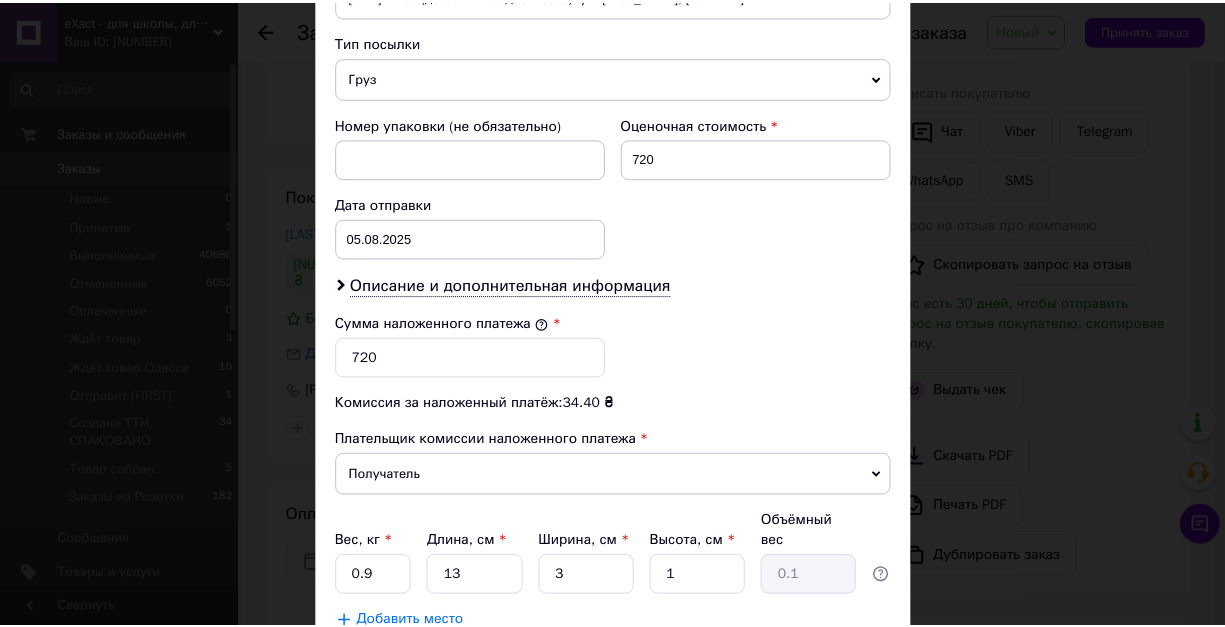 scroll, scrollTop: 1000, scrollLeft: 0, axis: vertical 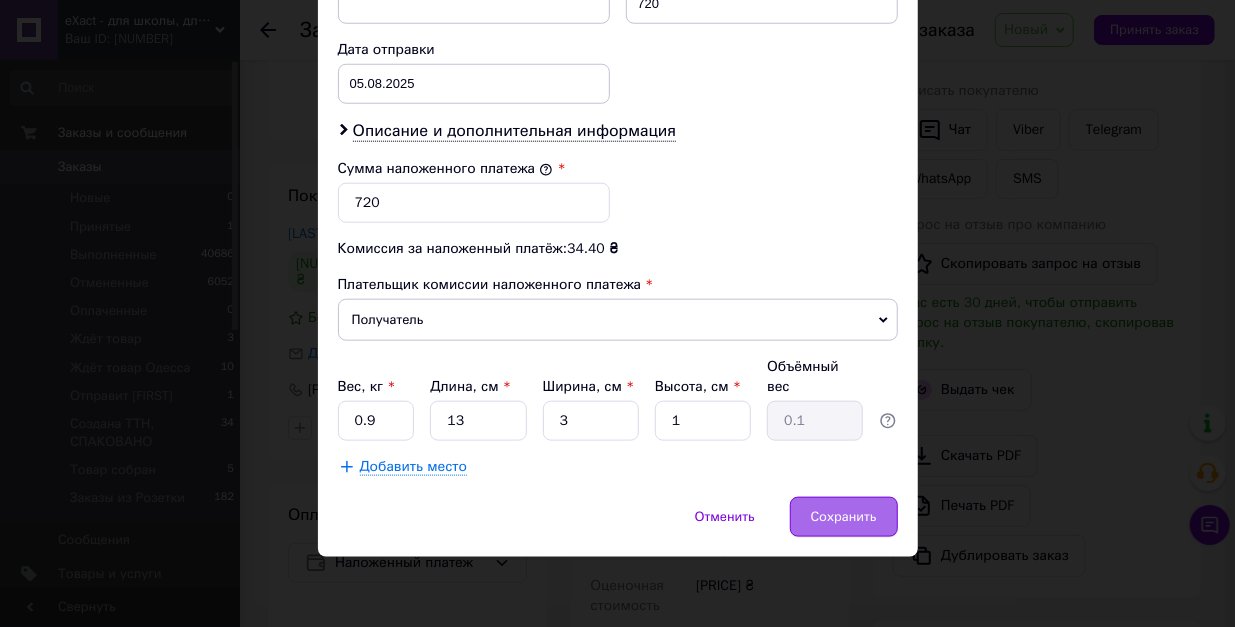 click on "Сохранить" at bounding box center [844, 517] 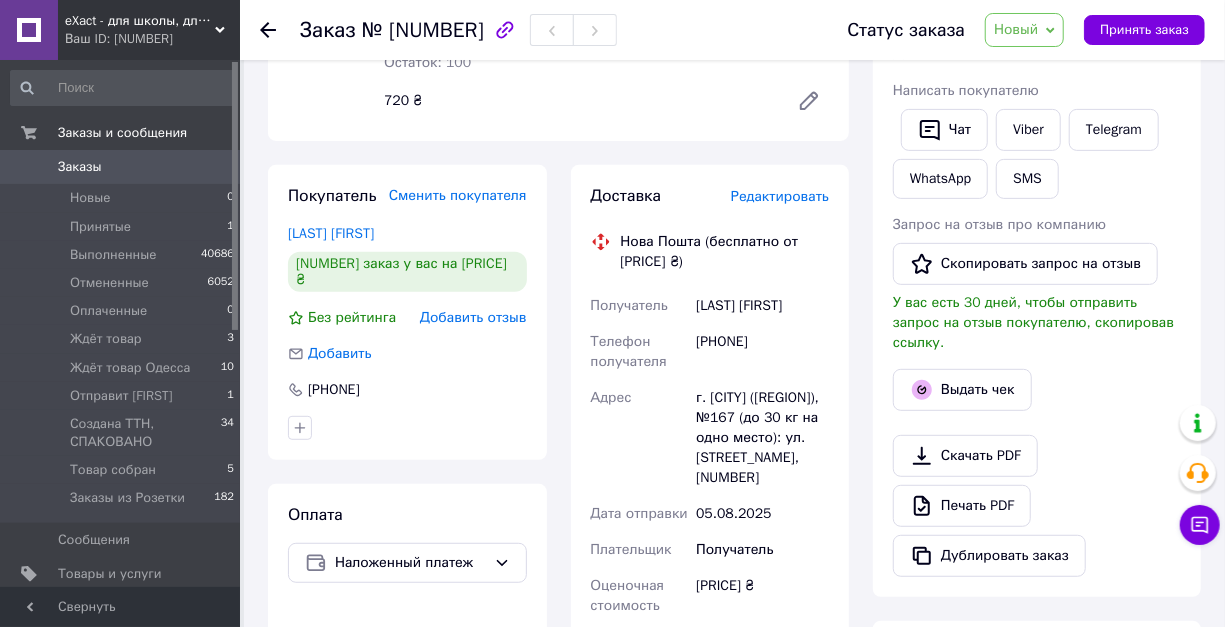 click on "Новый" at bounding box center (1016, 29) 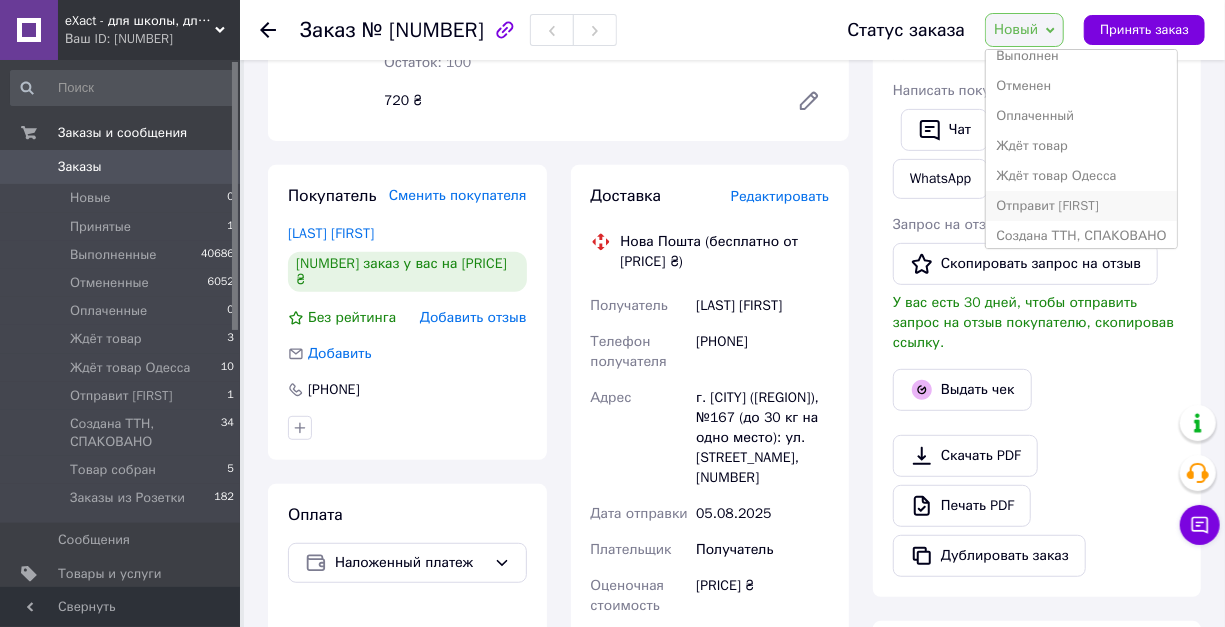scroll, scrollTop: 66, scrollLeft: 0, axis: vertical 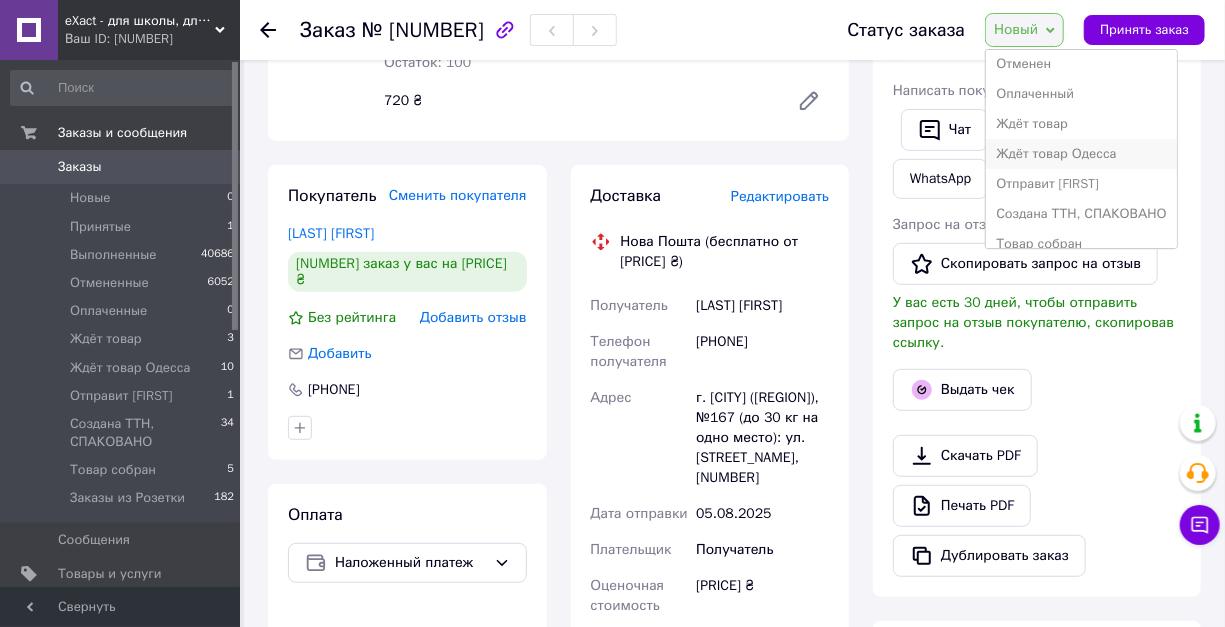 click on "Ждёт товар Одесса" at bounding box center [1081, 154] 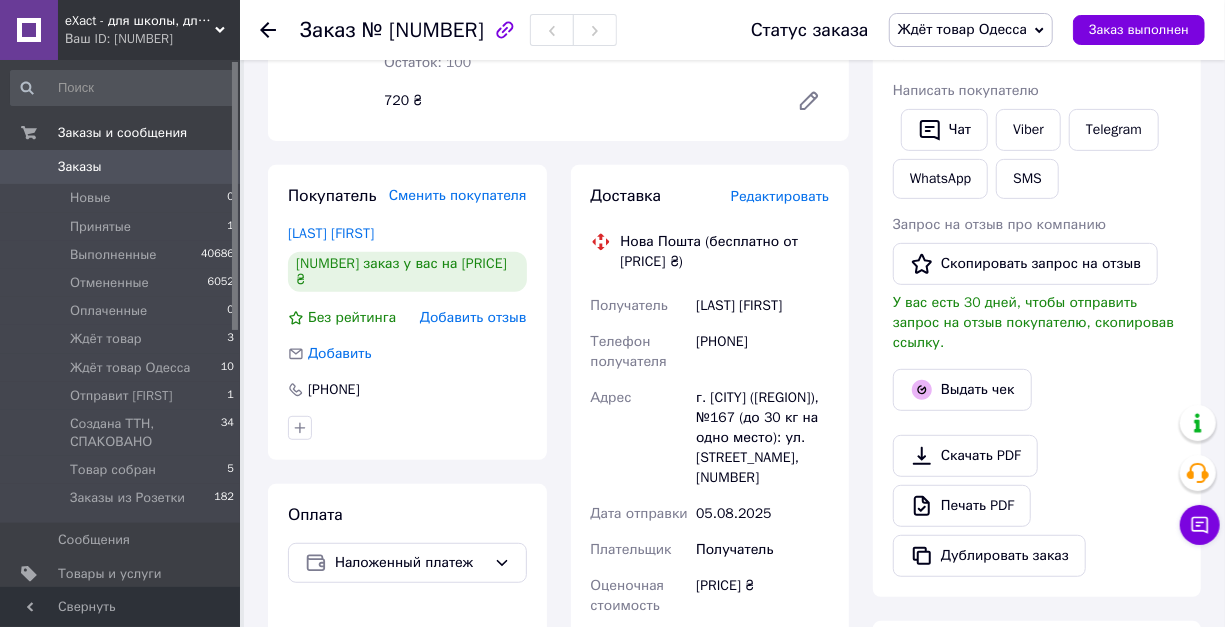 click on "Заказы" at bounding box center [80, 167] 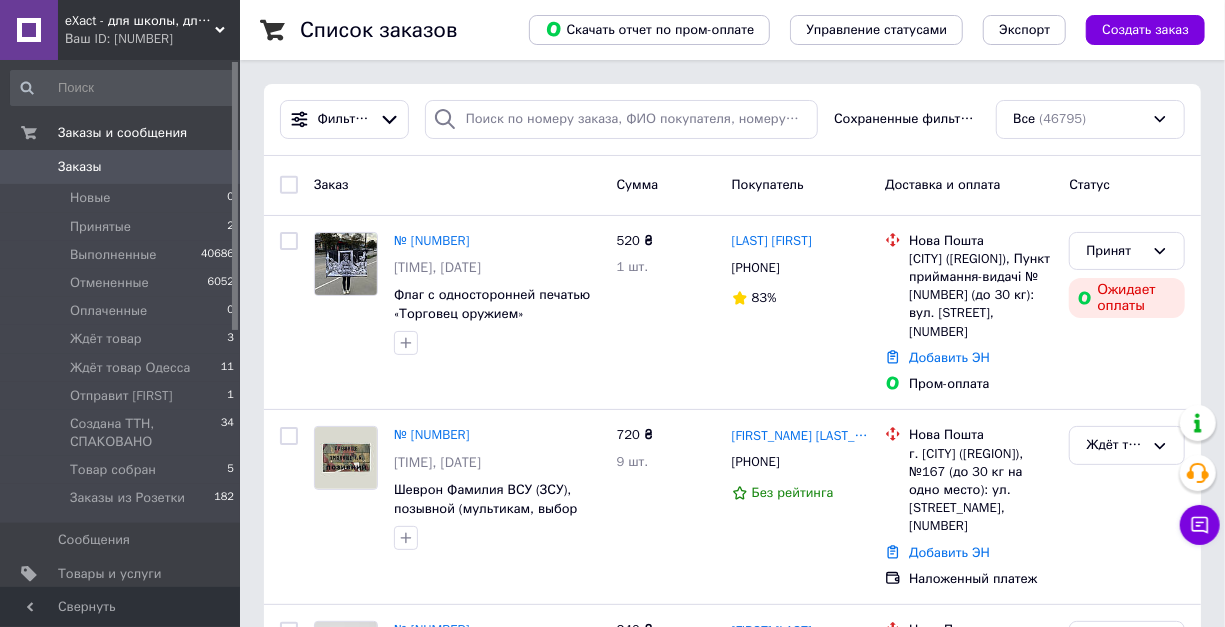 click 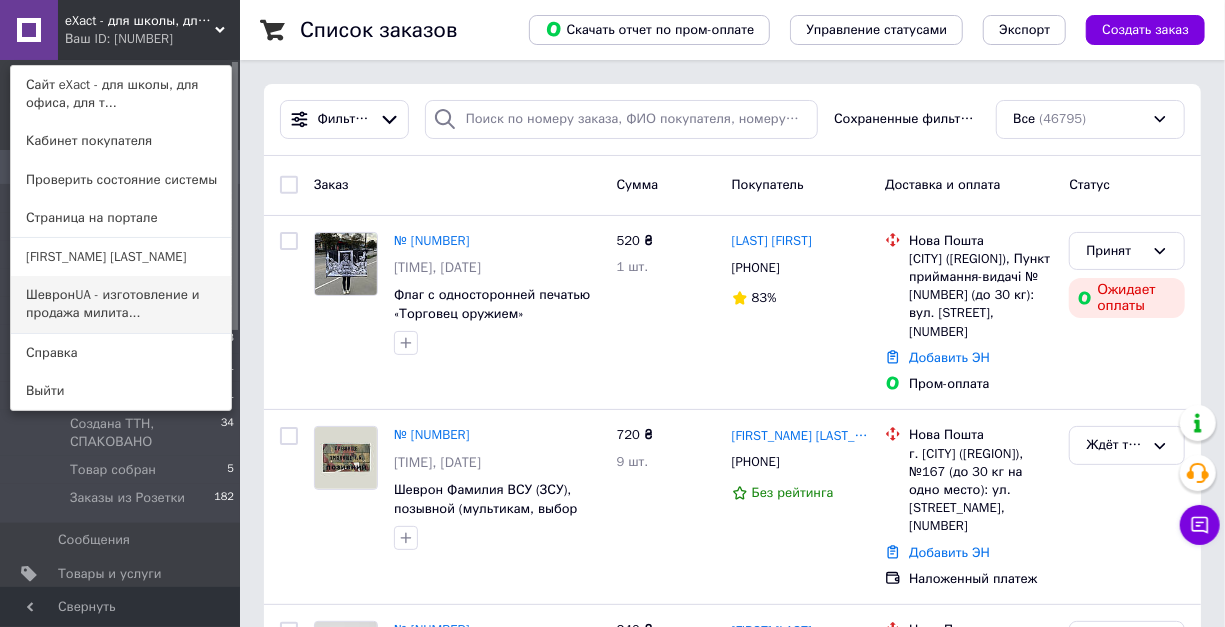 click on "ШевронUA - изготовление и продажа милита..." at bounding box center (121, 304) 